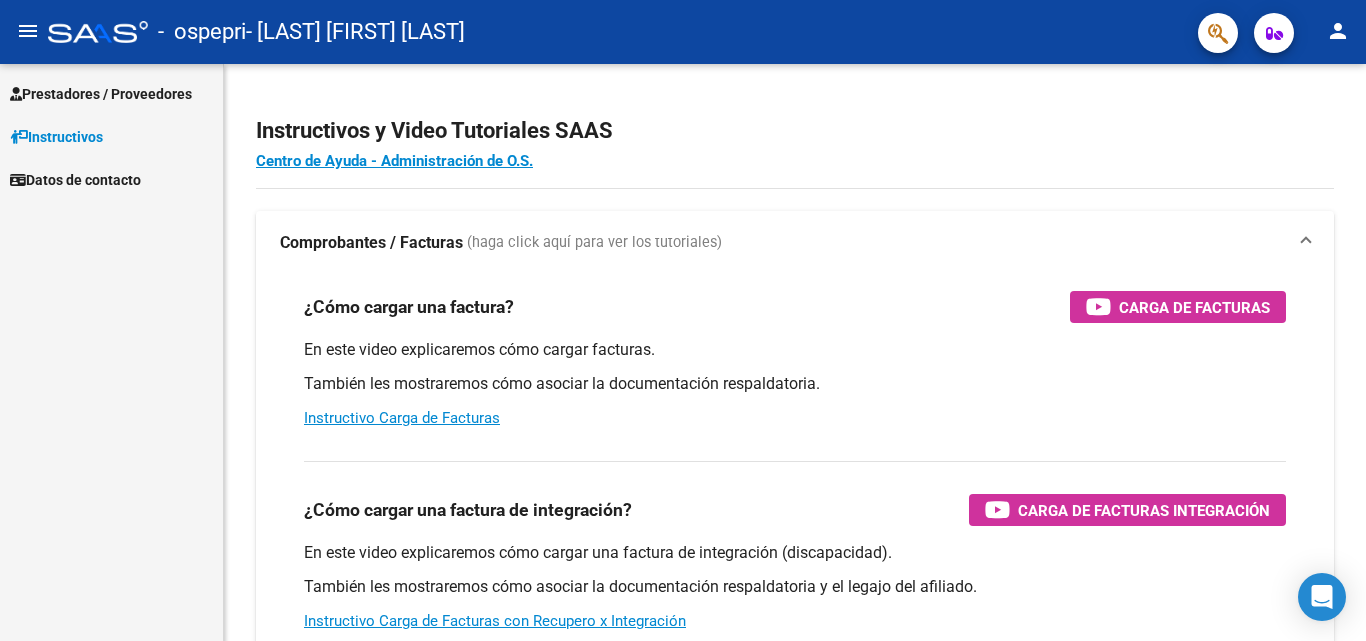 scroll, scrollTop: 0, scrollLeft: 0, axis: both 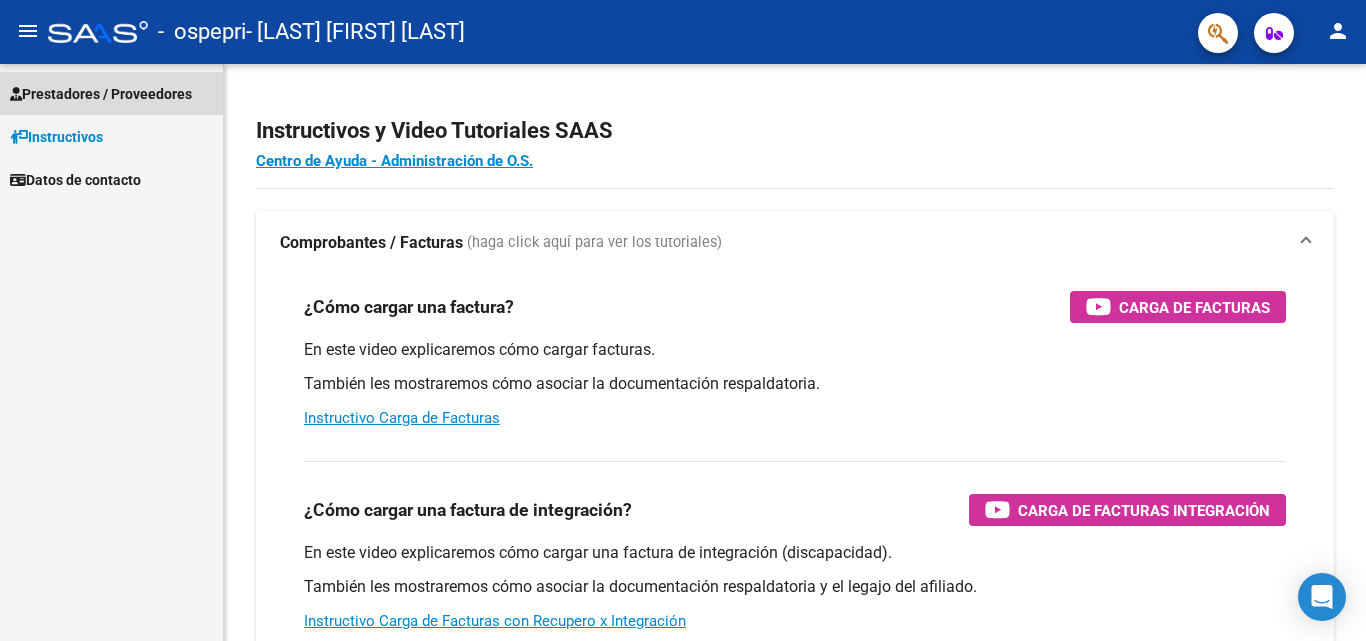 click on "Prestadores / Proveedores" at bounding box center (101, 94) 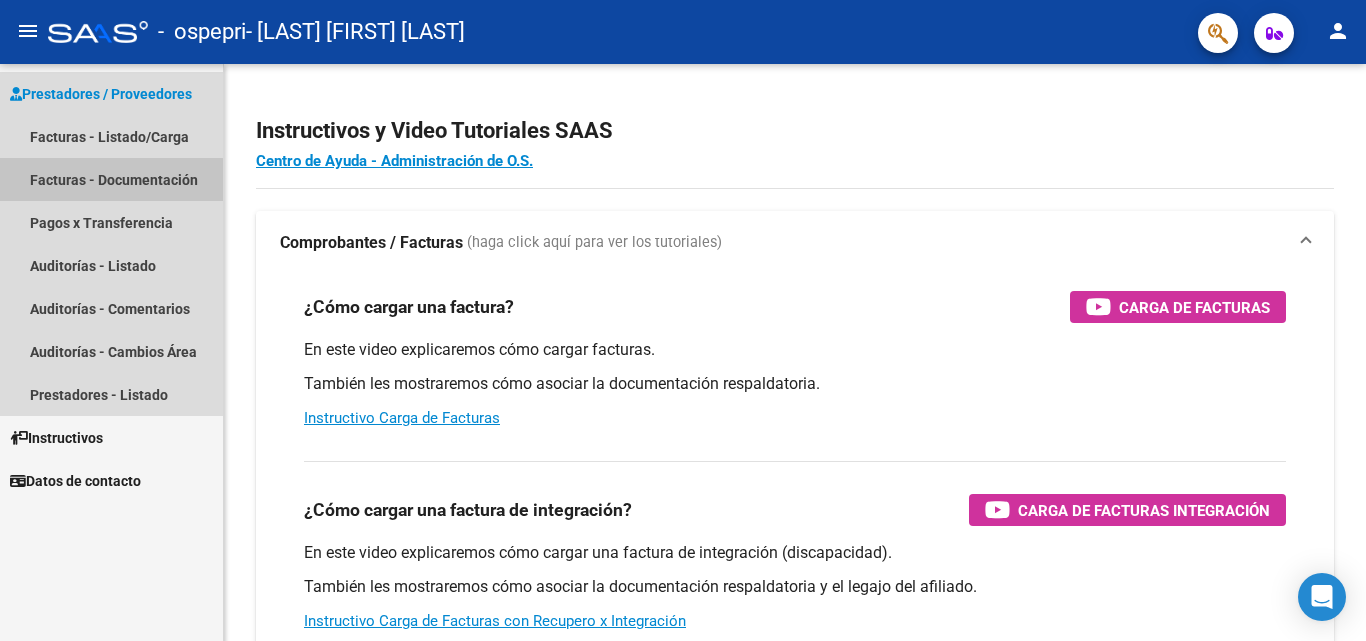 click on "Facturas - Documentación" at bounding box center [111, 179] 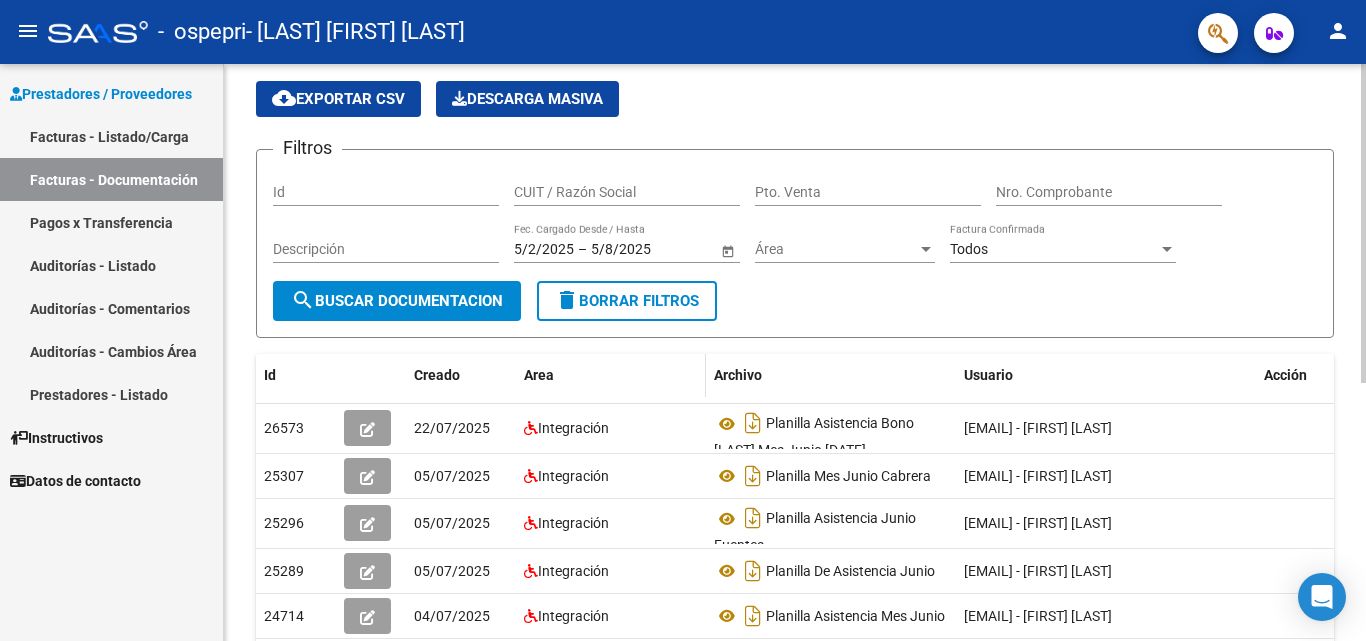scroll, scrollTop: 0, scrollLeft: 0, axis: both 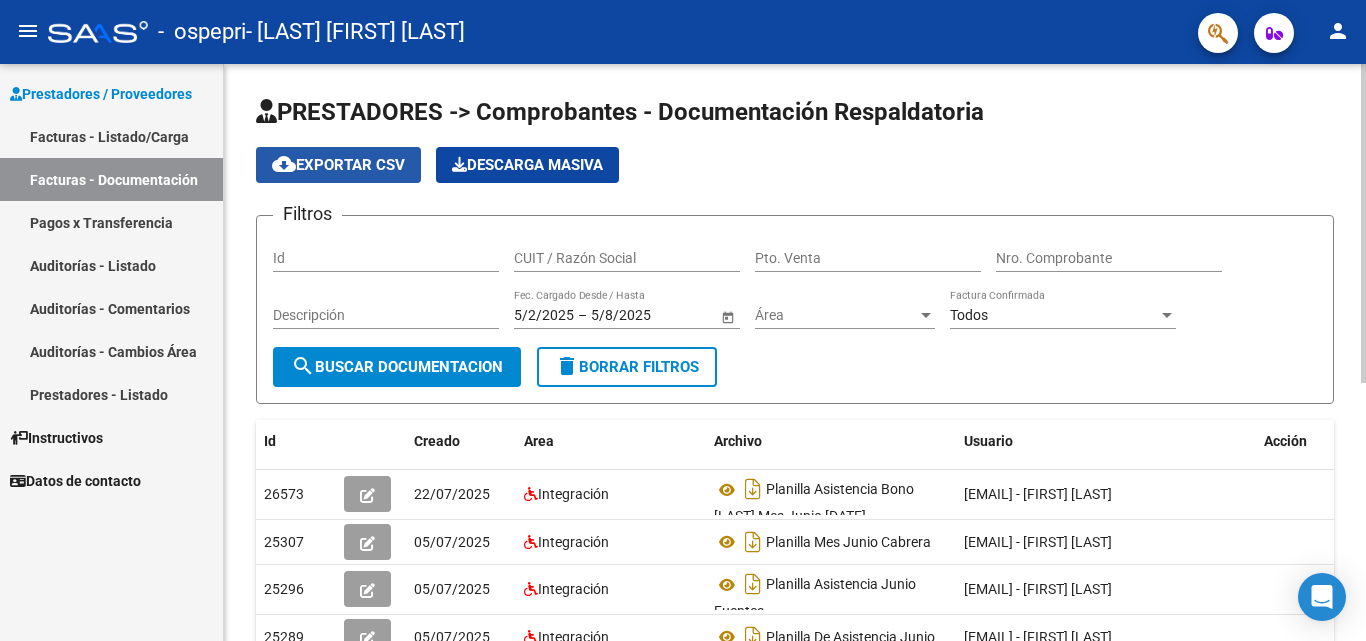 click on "cloud_download  Exportar CSV" 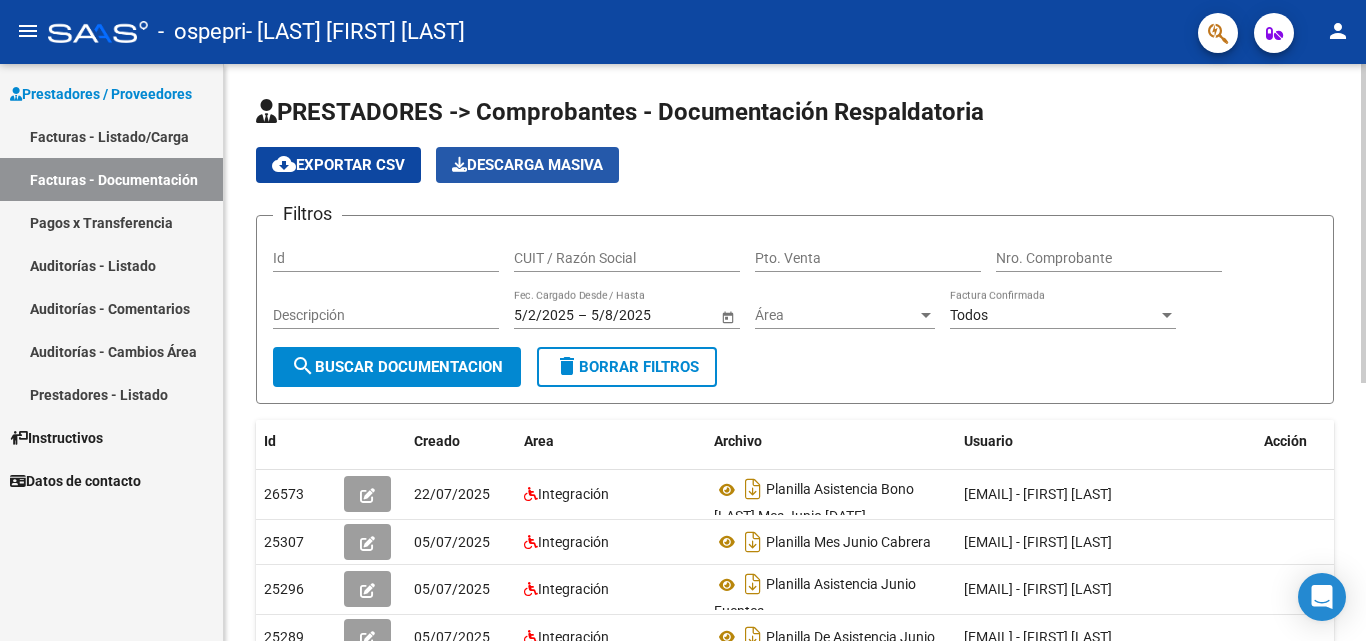 click on "Descarga Masiva" 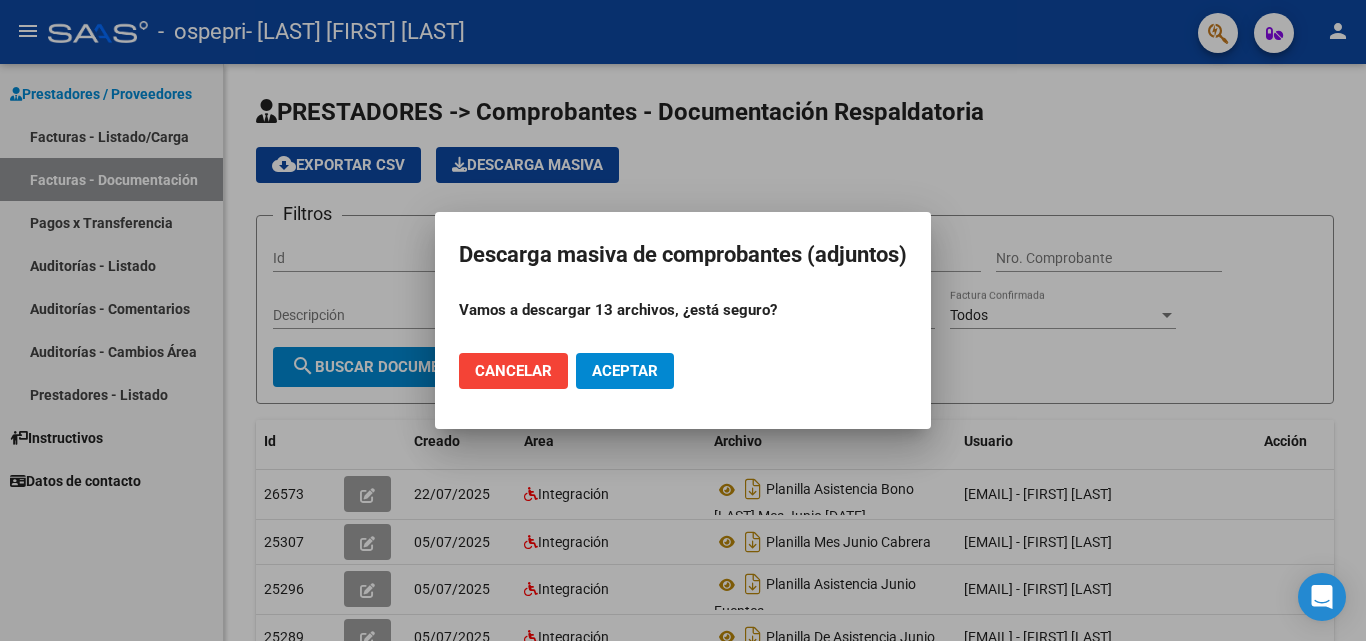 click on "Aceptar" 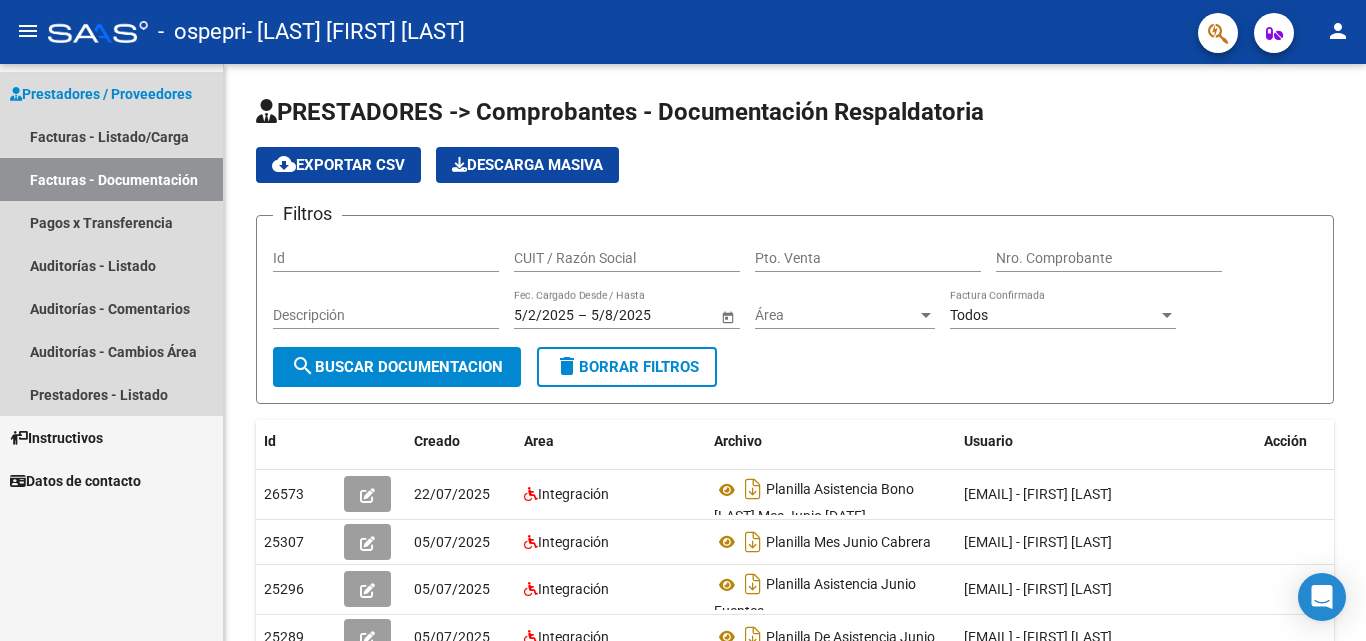 click on "Prestadores / Proveedores" at bounding box center [101, 94] 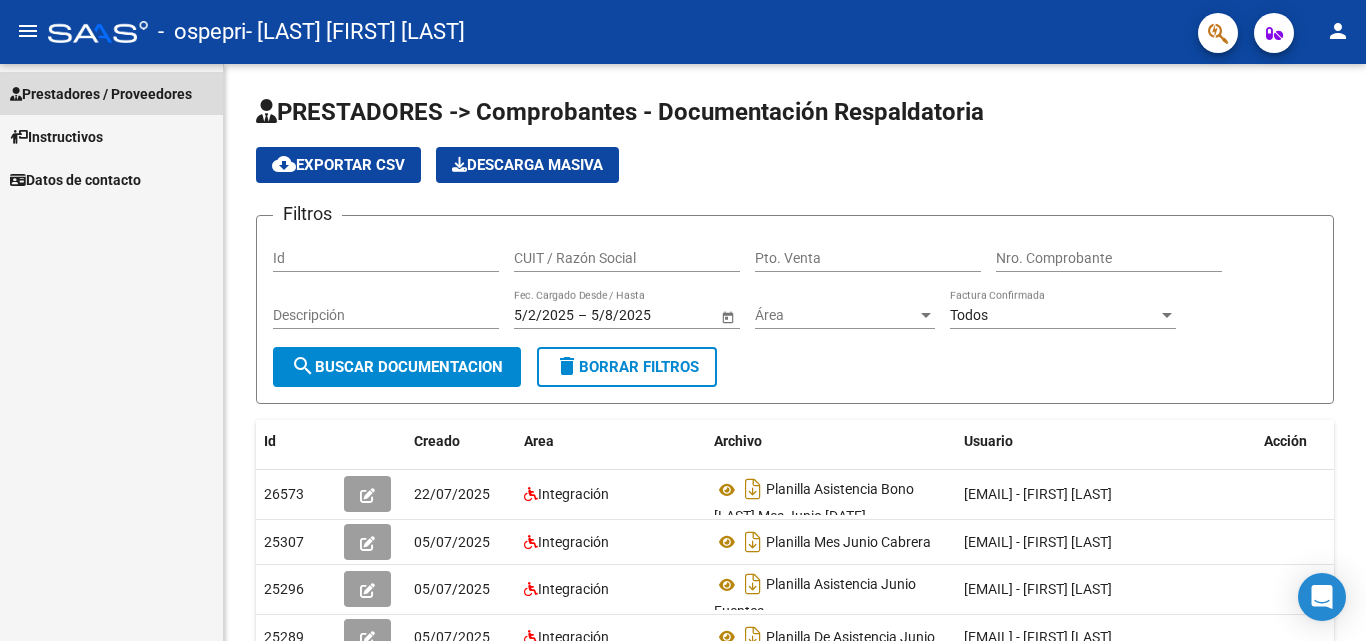 click on "Prestadores / Proveedores" at bounding box center (101, 94) 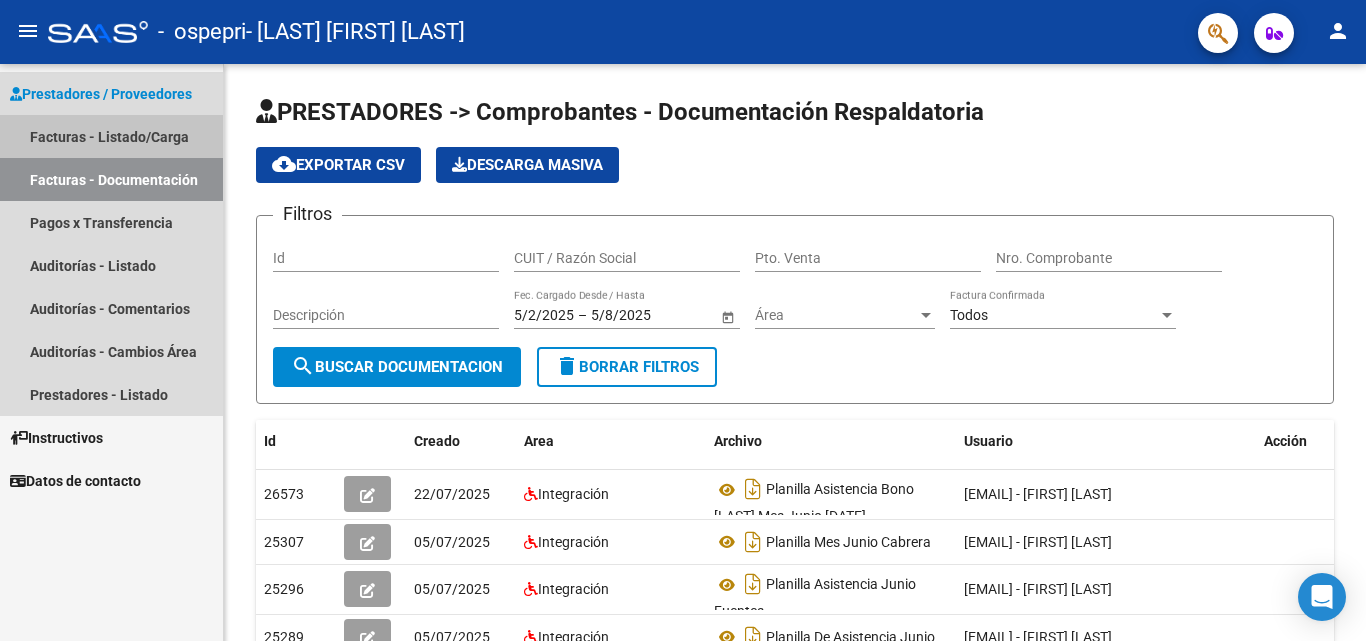 click on "Facturas - Listado/Carga" at bounding box center (111, 136) 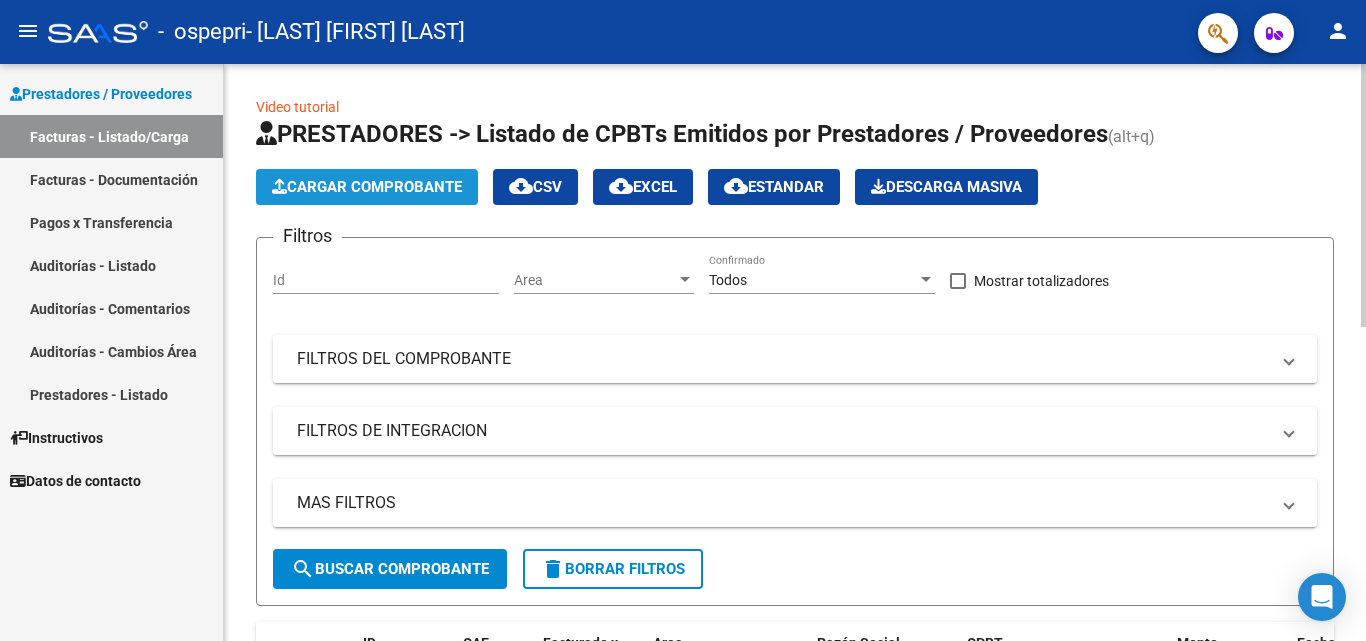 click on "Cargar Comprobante" 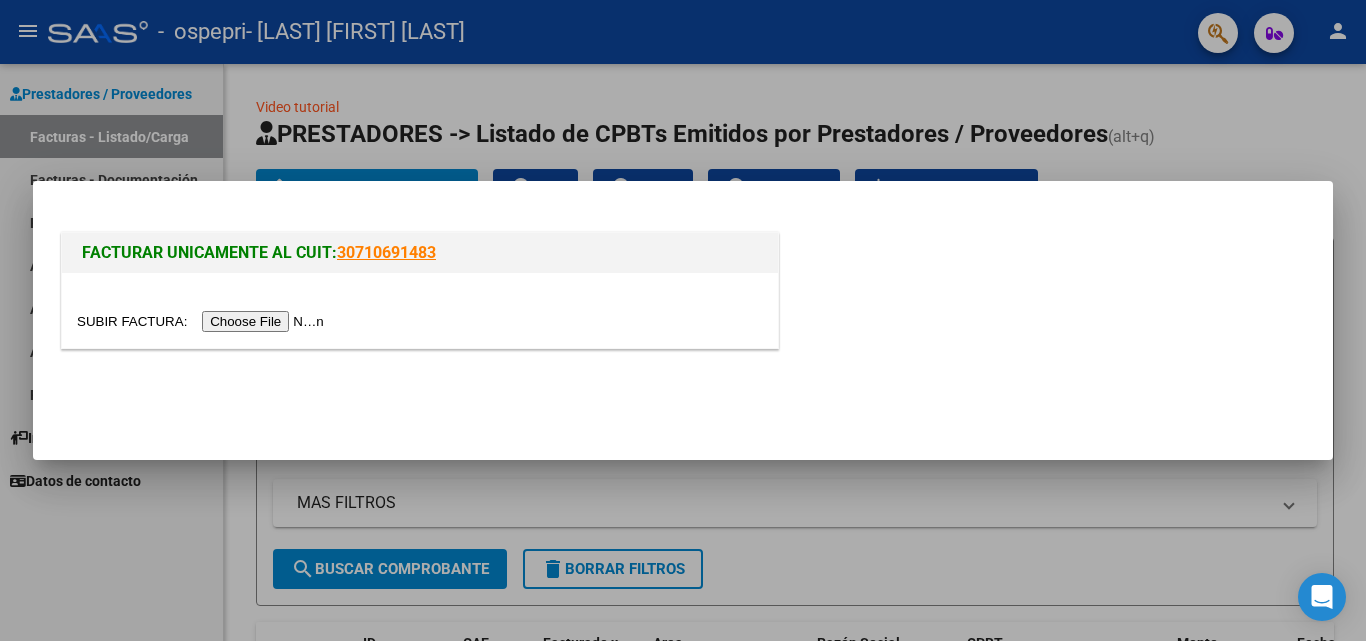 click at bounding box center [203, 321] 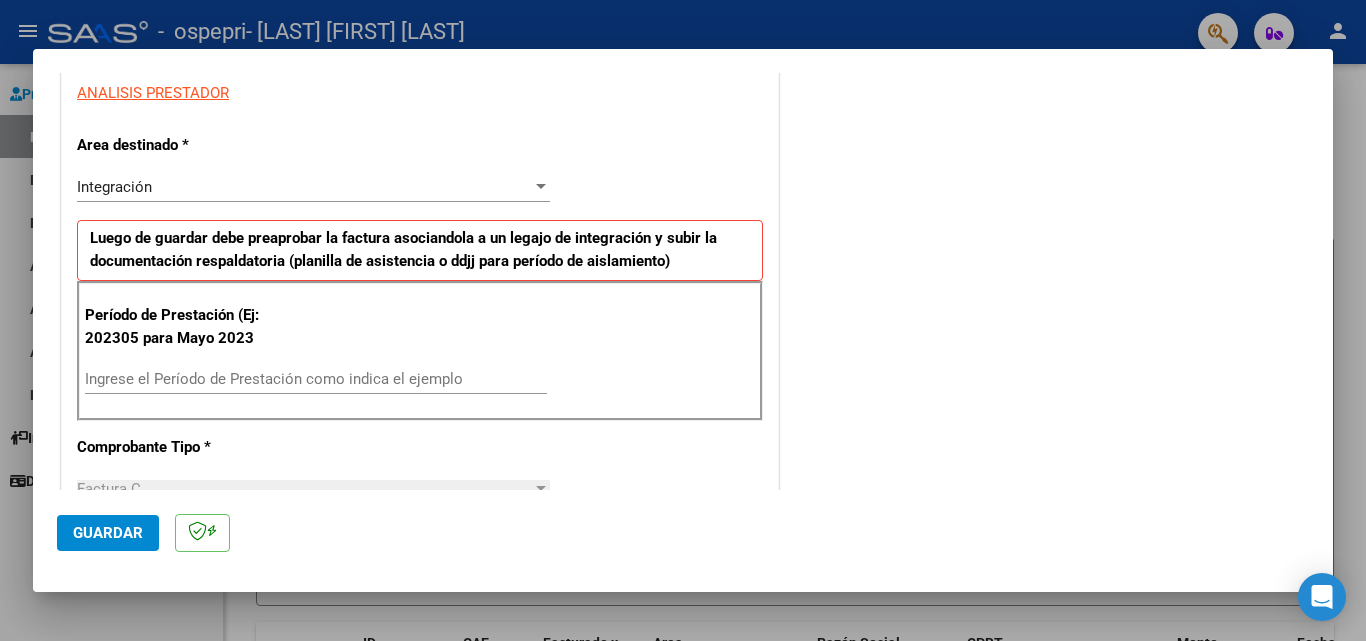 scroll, scrollTop: 500, scrollLeft: 0, axis: vertical 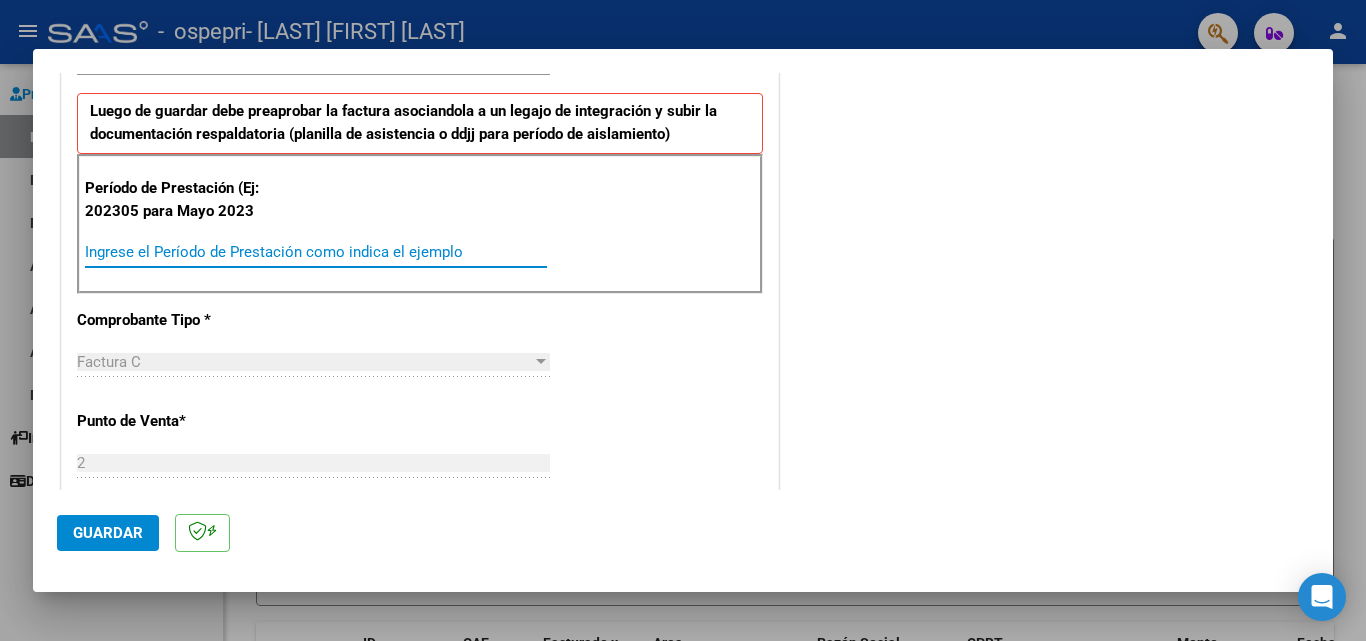 click on "Ingrese el Período de Prestación como indica el ejemplo" at bounding box center (316, 252) 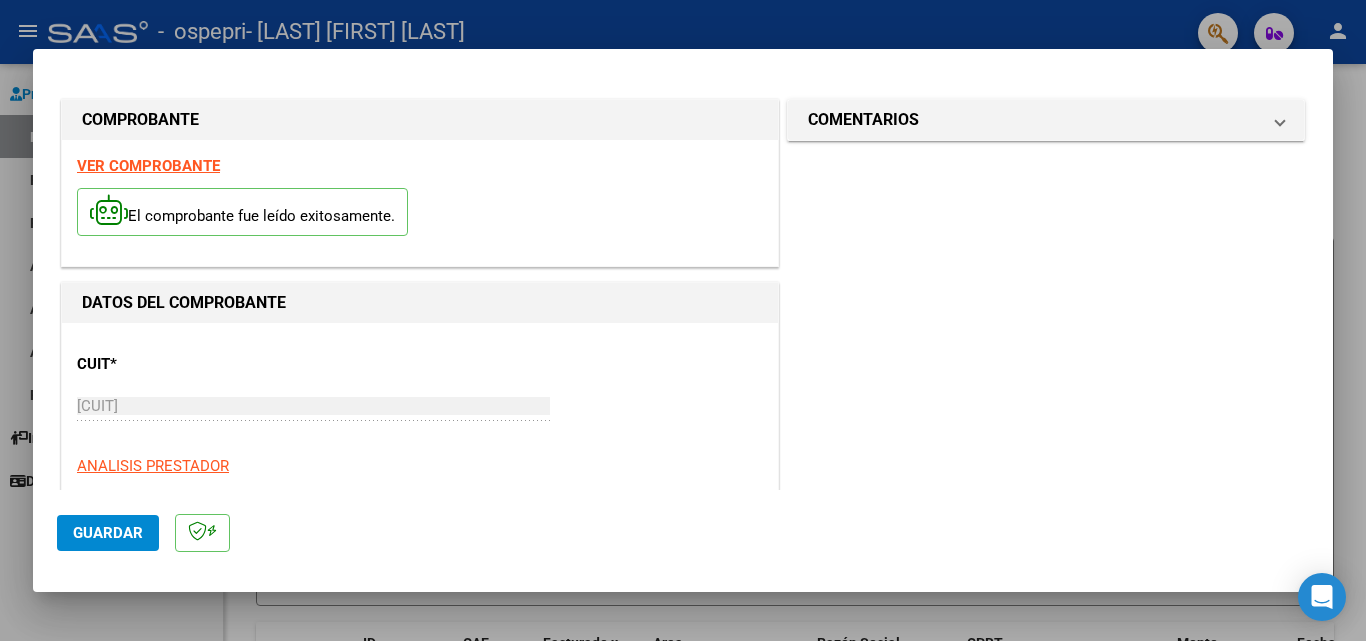 scroll, scrollTop: 200, scrollLeft: 0, axis: vertical 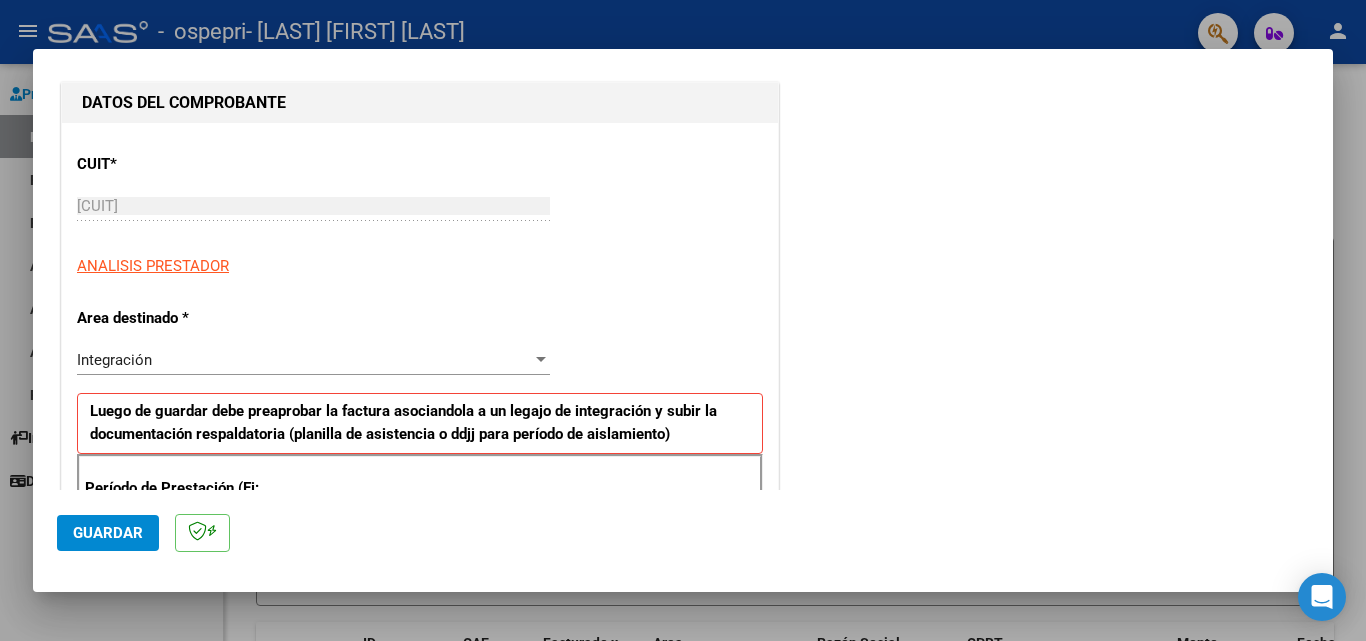 type on "202507" 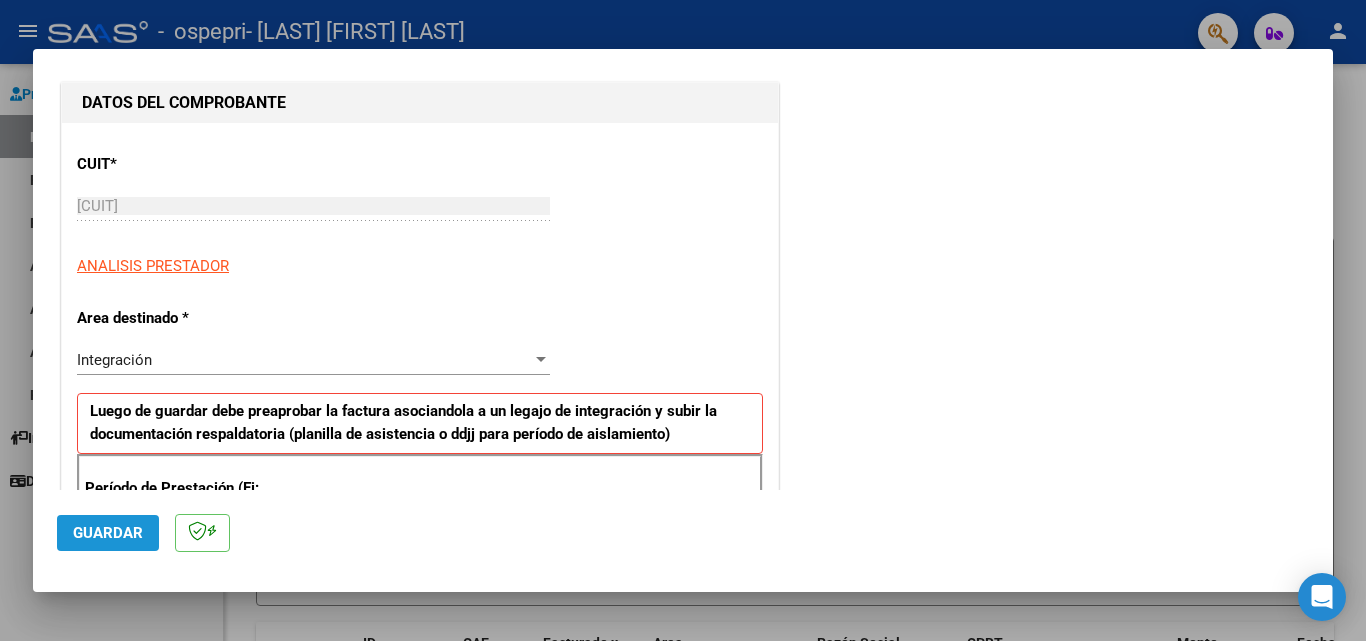 click on "Guardar" 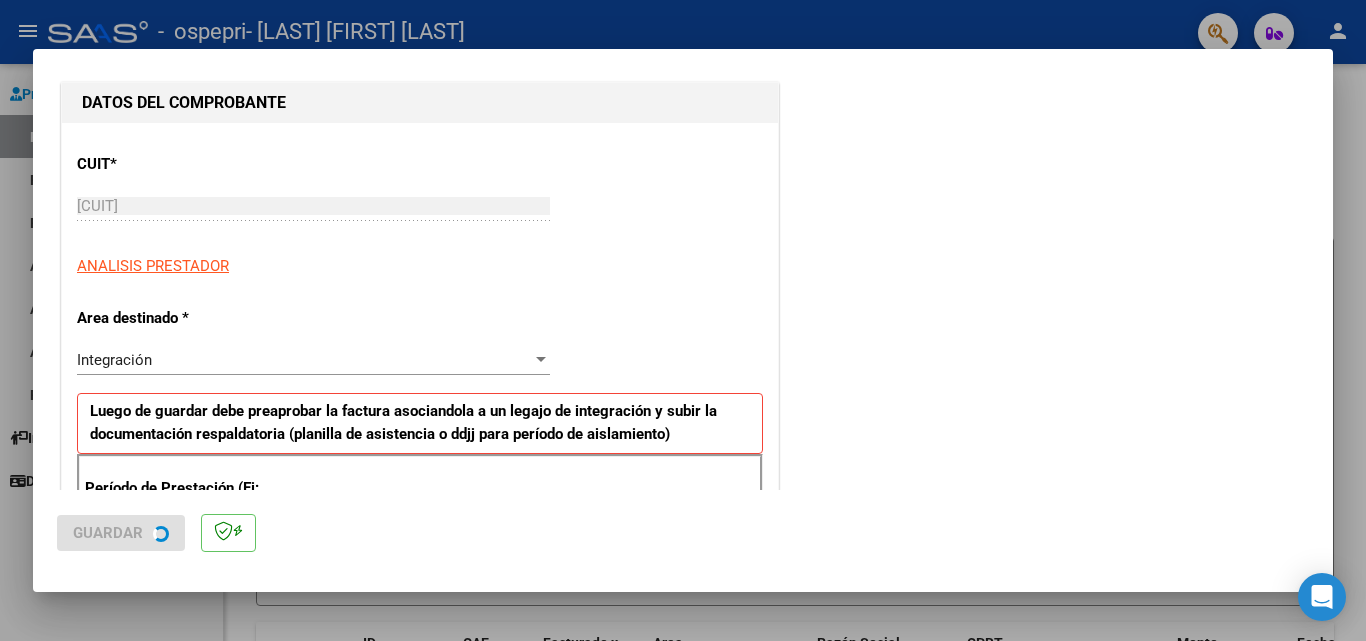 scroll, scrollTop: 0, scrollLeft: 0, axis: both 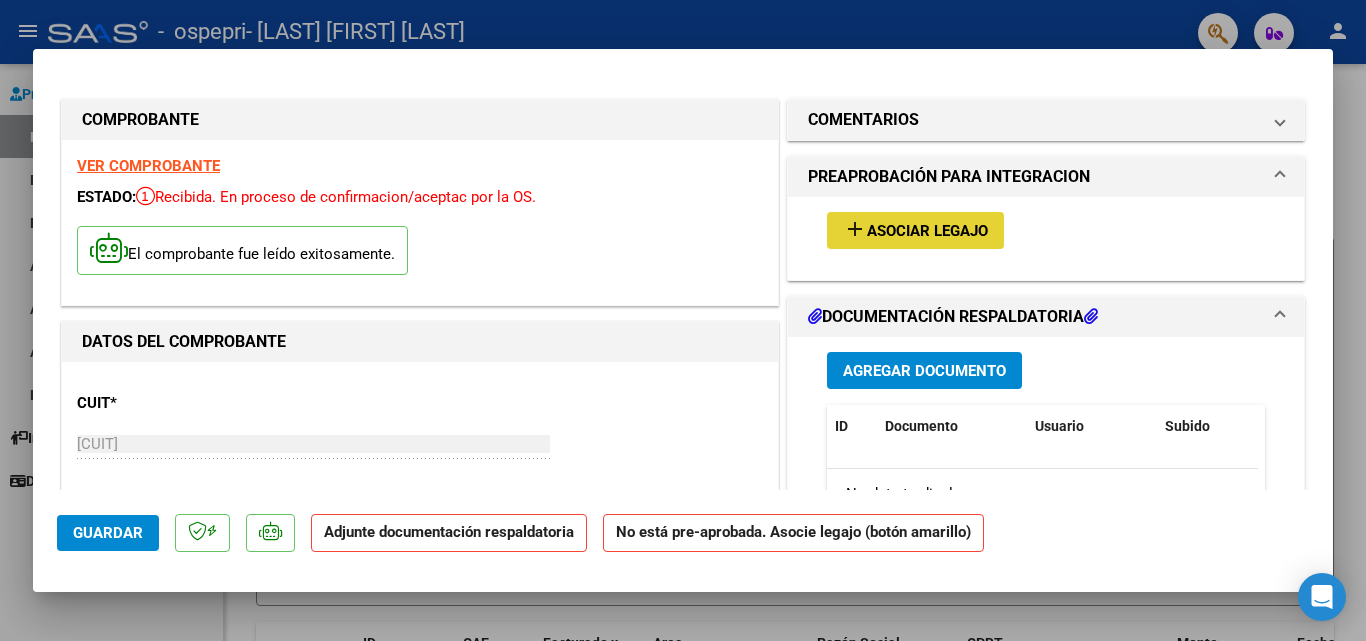 click on "Asociar Legajo" at bounding box center (927, 231) 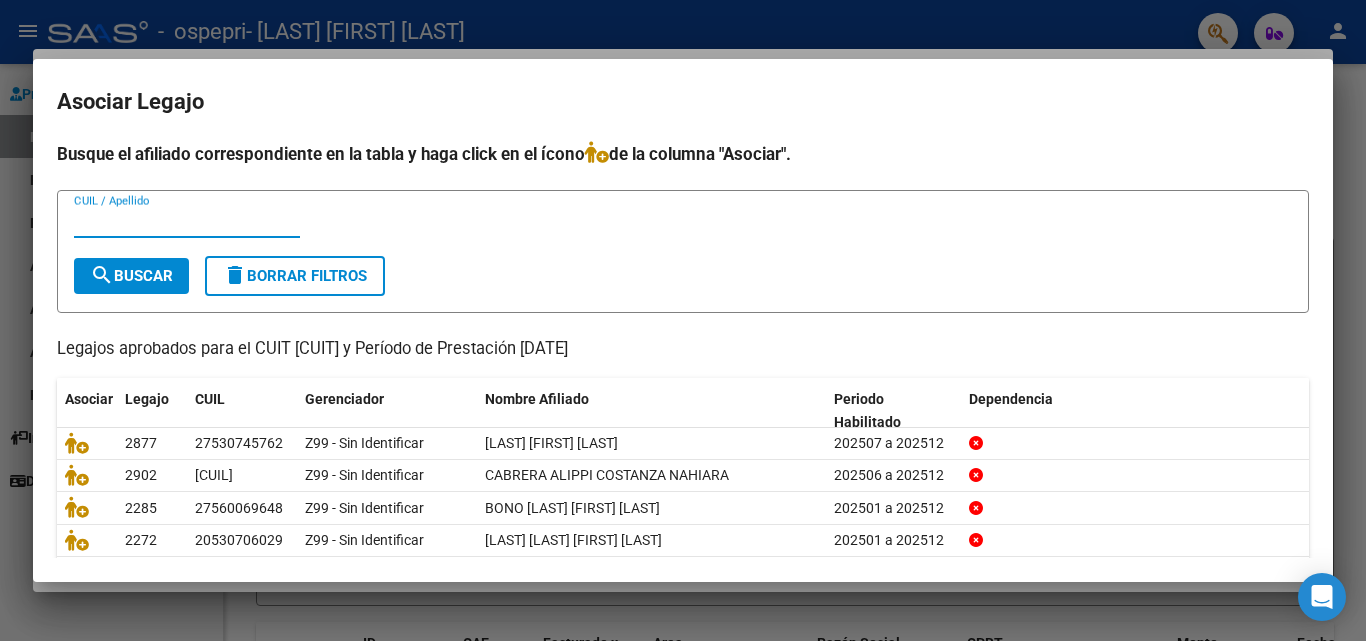 click on "CUIL / Apellido" at bounding box center [187, 222] 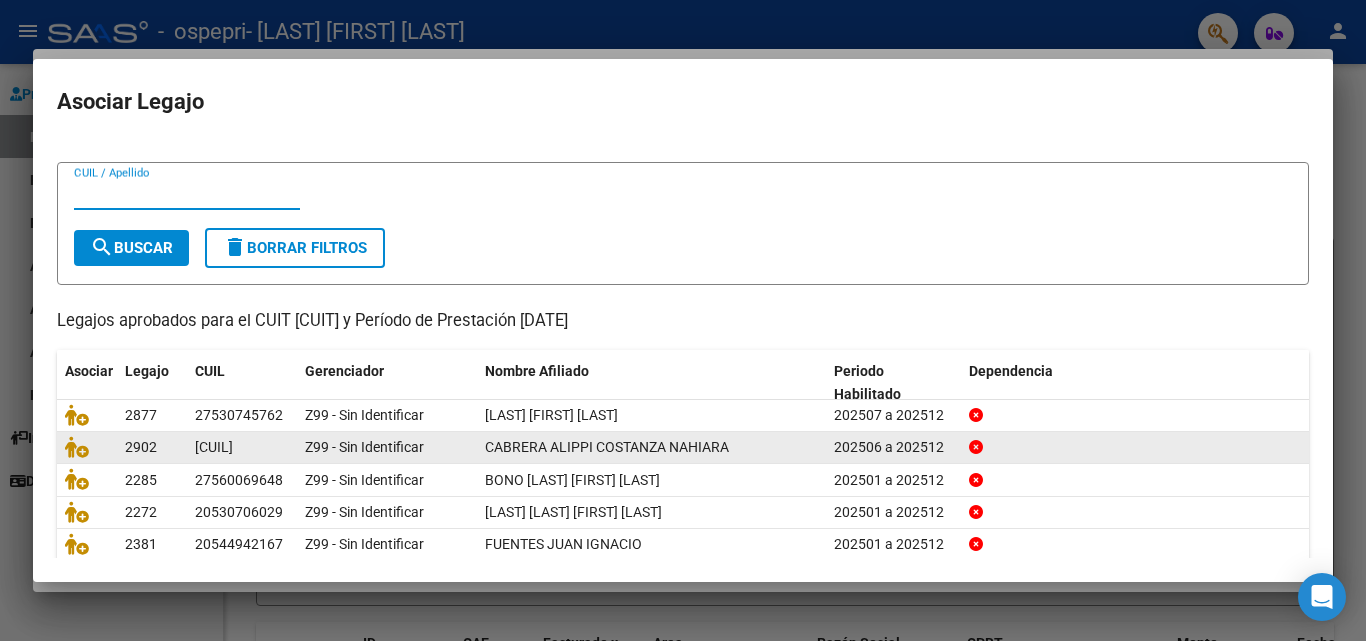 scroll, scrollTop: 0, scrollLeft: 0, axis: both 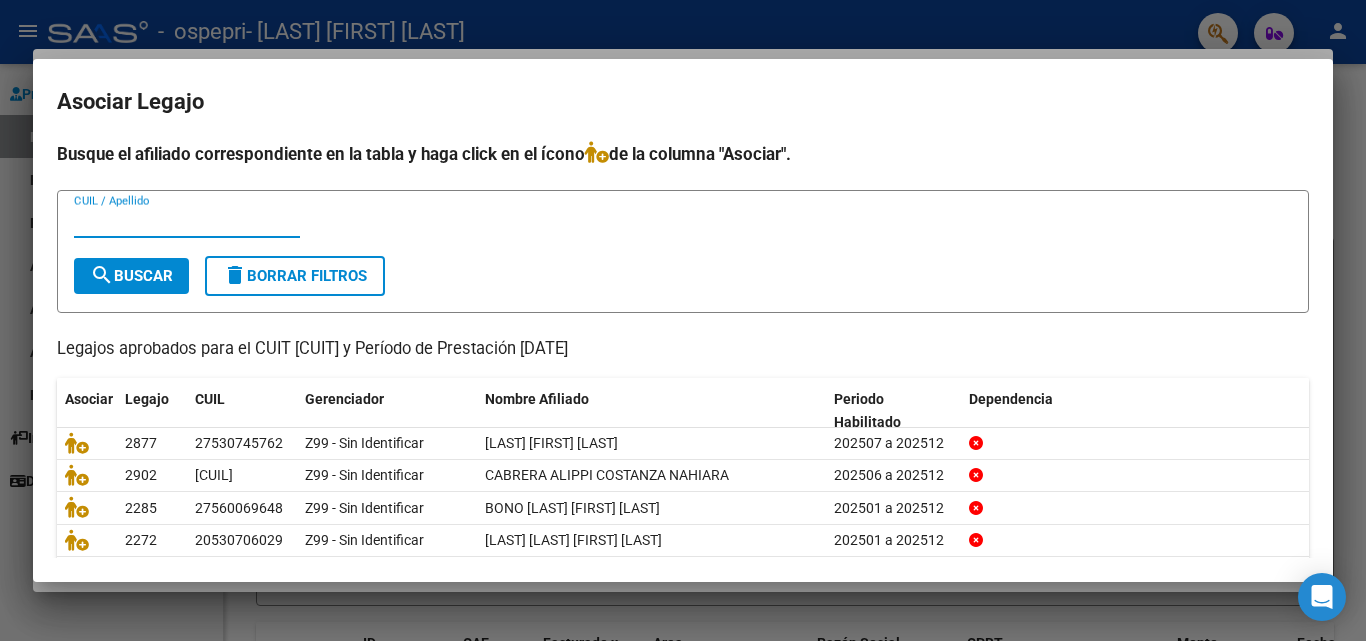 click on "CUIL / Apellido" at bounding box center [187, 222] 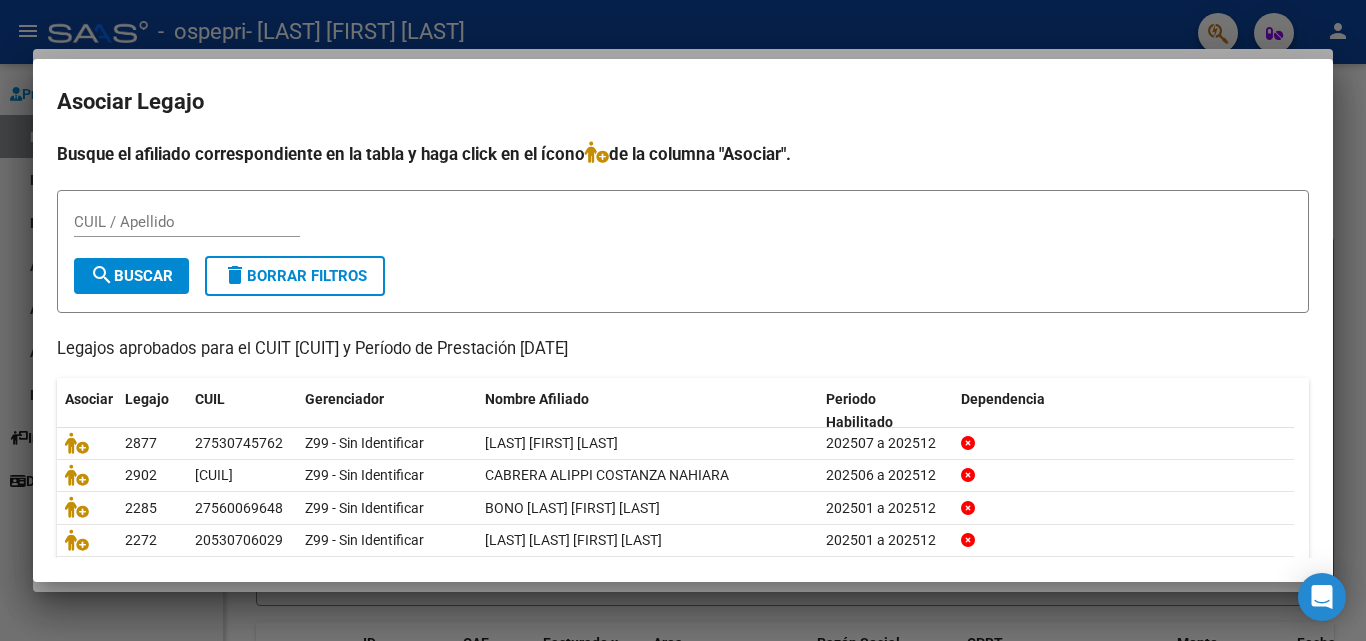 click on "CUIL / Apellido" at bounding box center [187, 222] 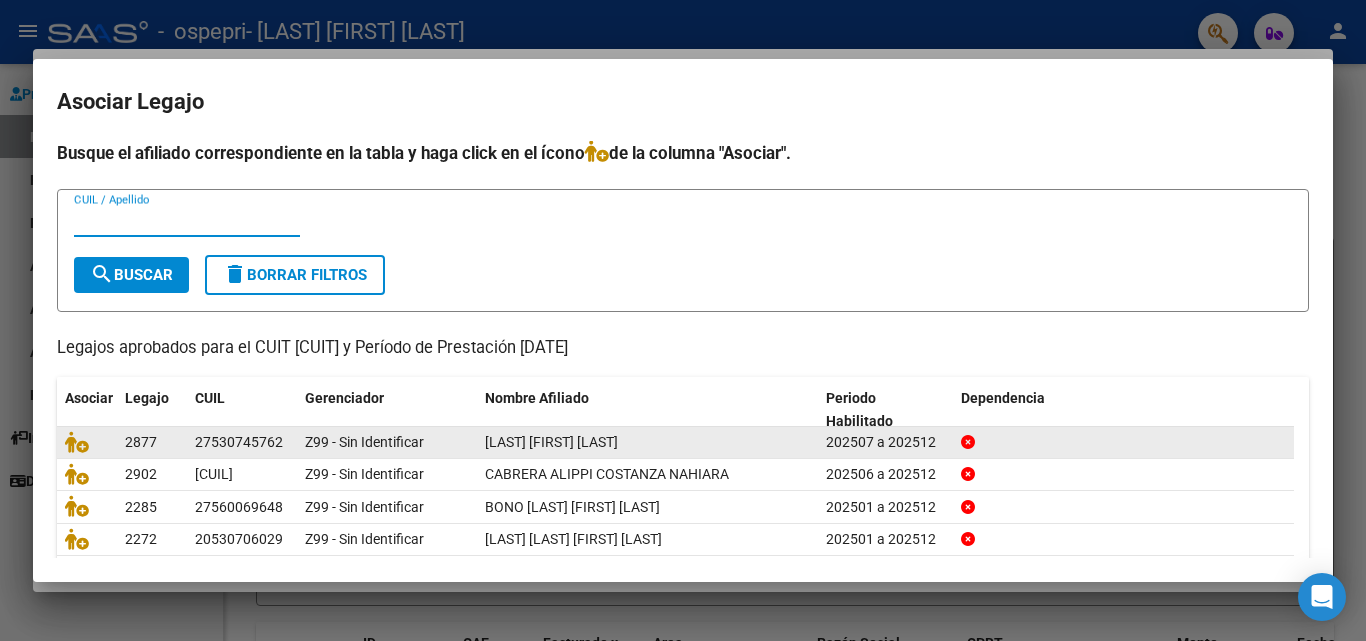 scroll, scrollTop: 0, scrollLeft: 0, axis: both 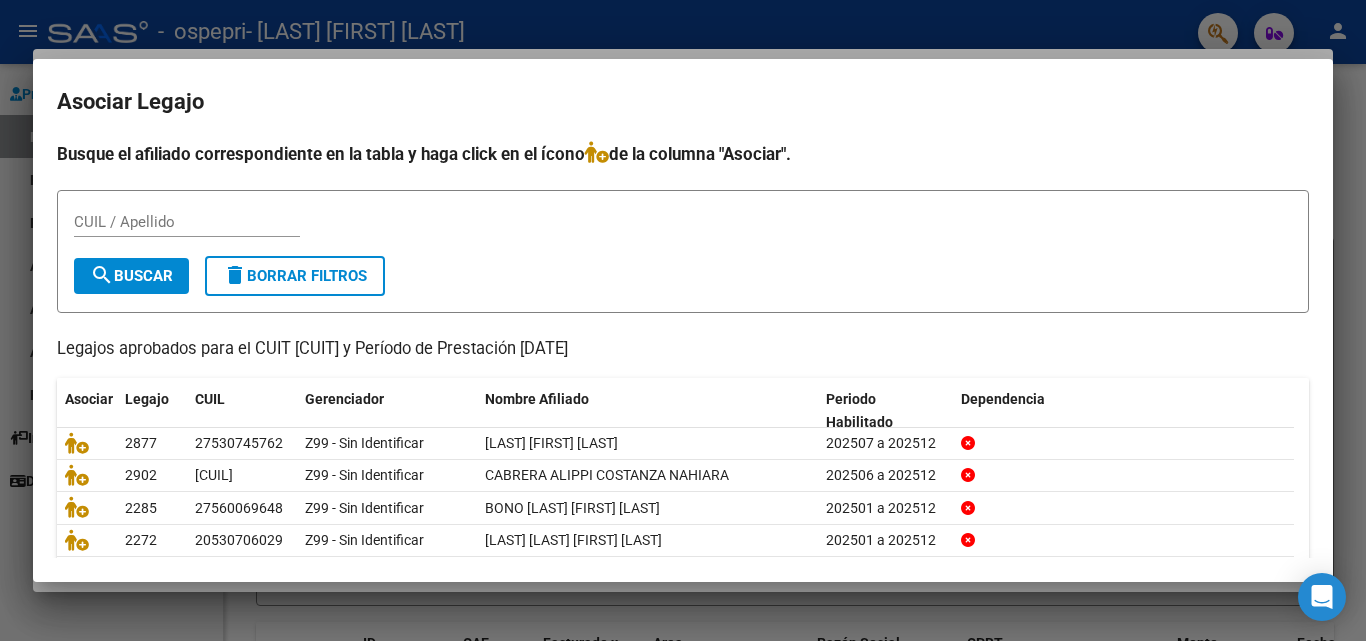 click on "Asociar Legajo" at bounding box center (683, 102) 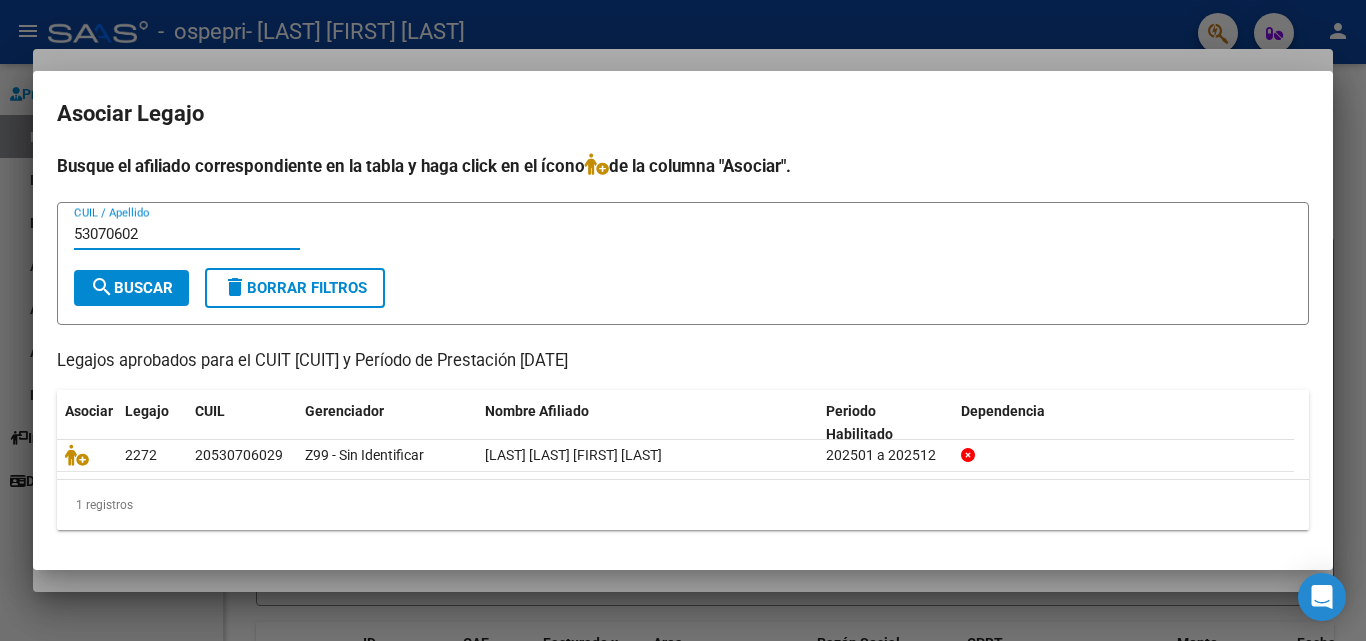 type on "53070602" 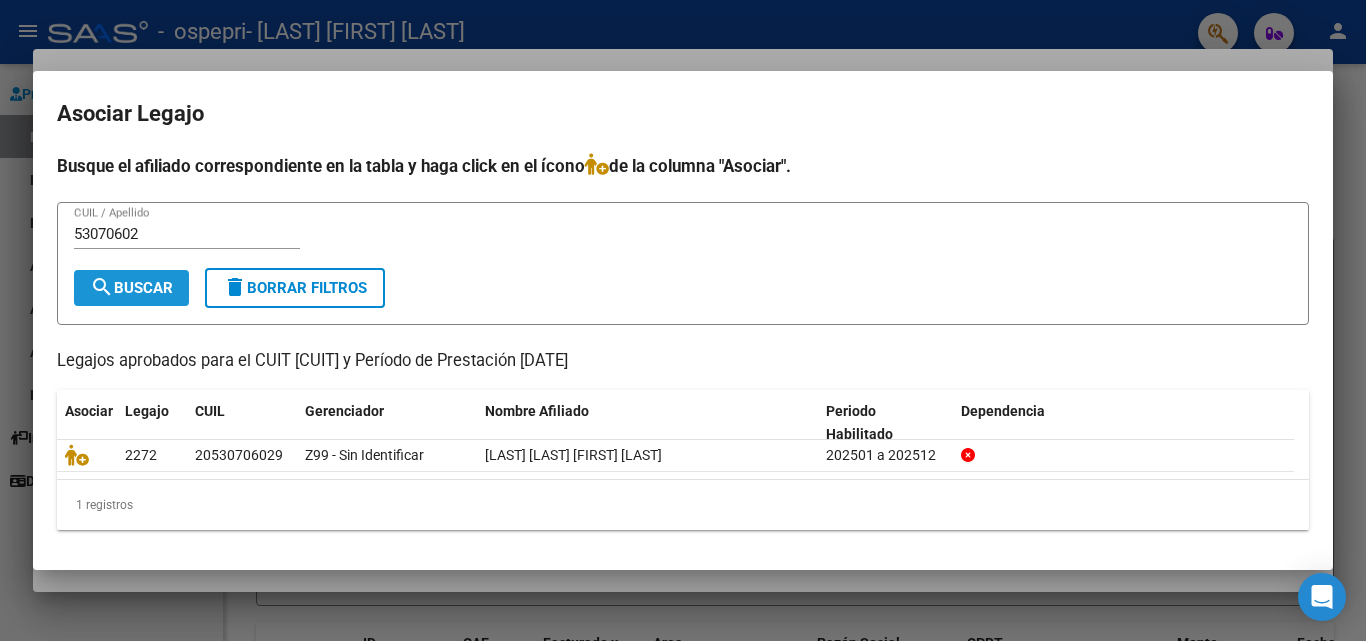 click on "search  Buscar" at bounding box center [131, 288] 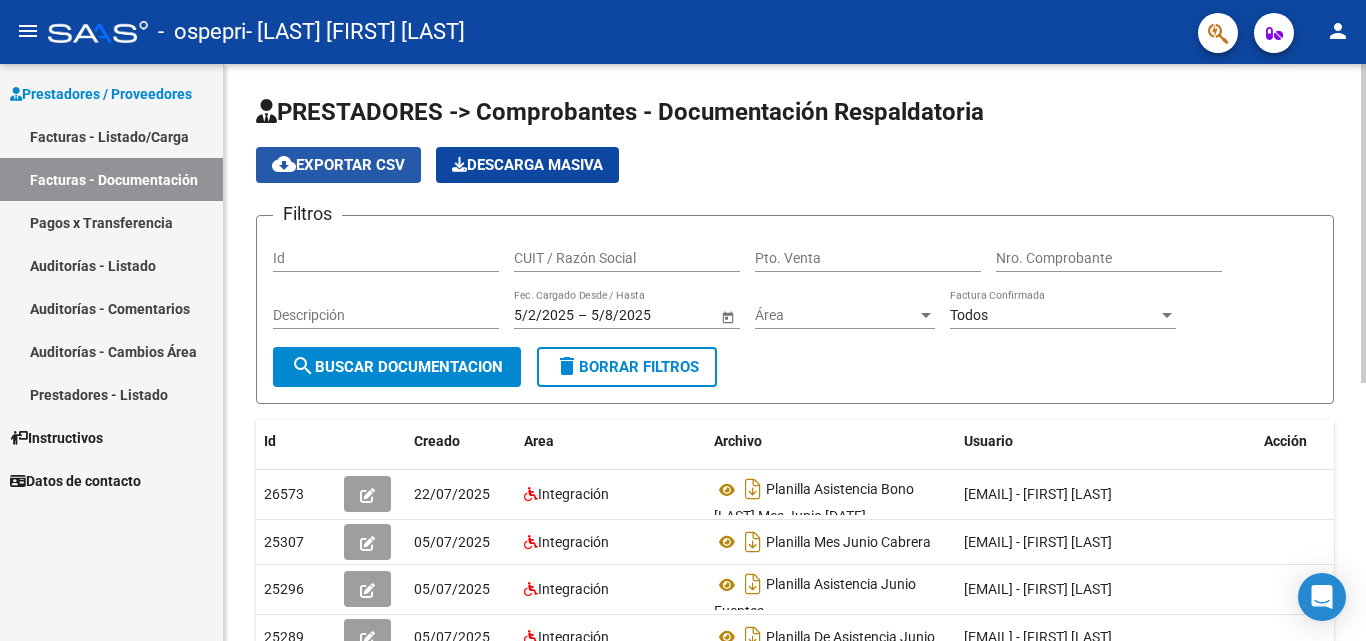 click on "cloud_download  Exportar CSV" 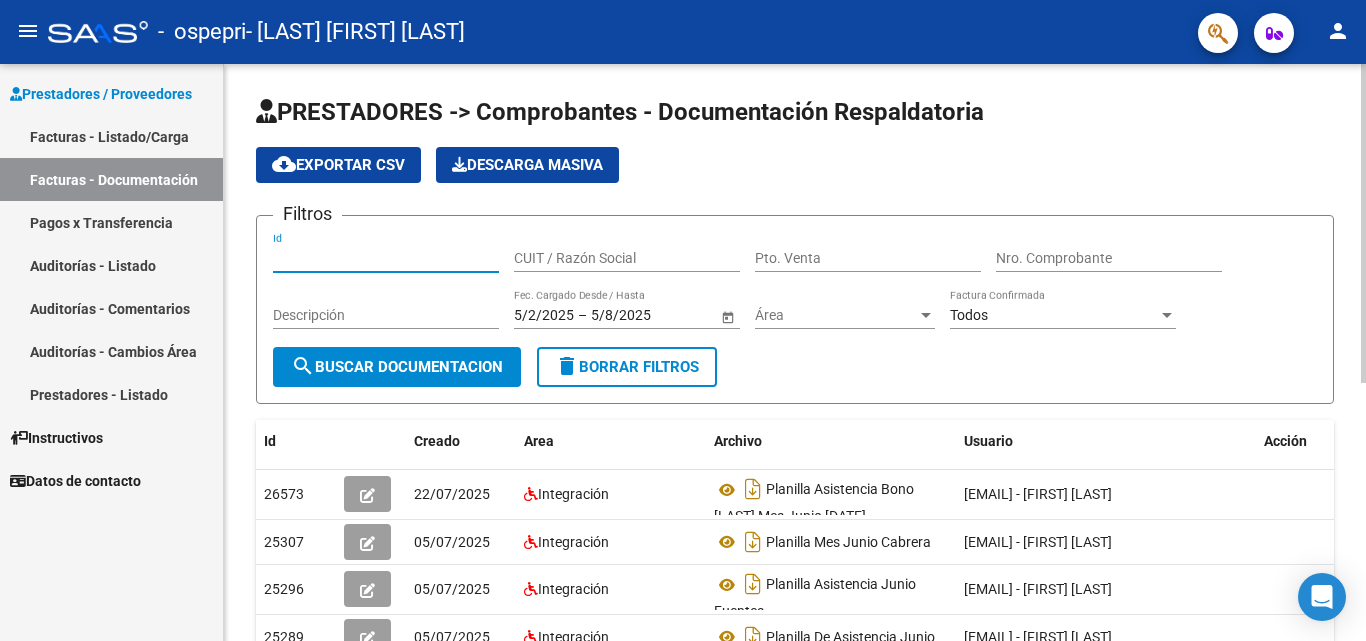 click on "Id" at bounding box center (386, 258) 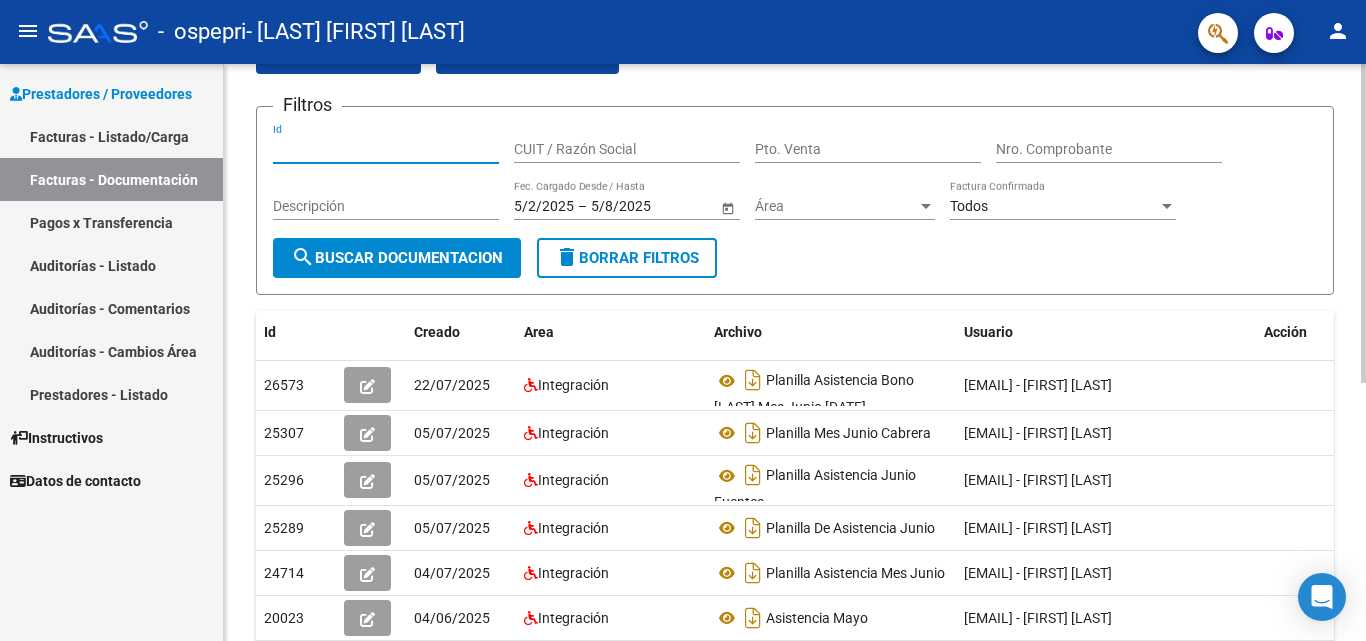 scroll, scrollTop: 0, scrollLeft: 0, axis: both 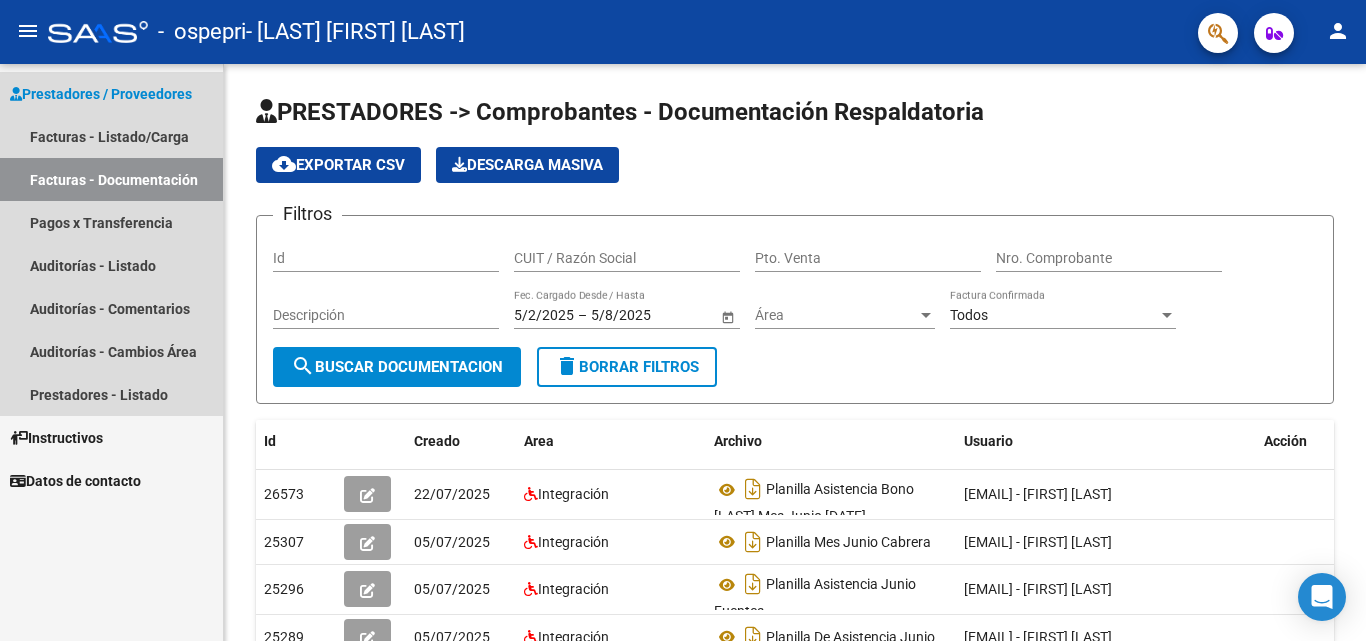 click on "Facturas - Documentación" at bounding box center (111, 179) 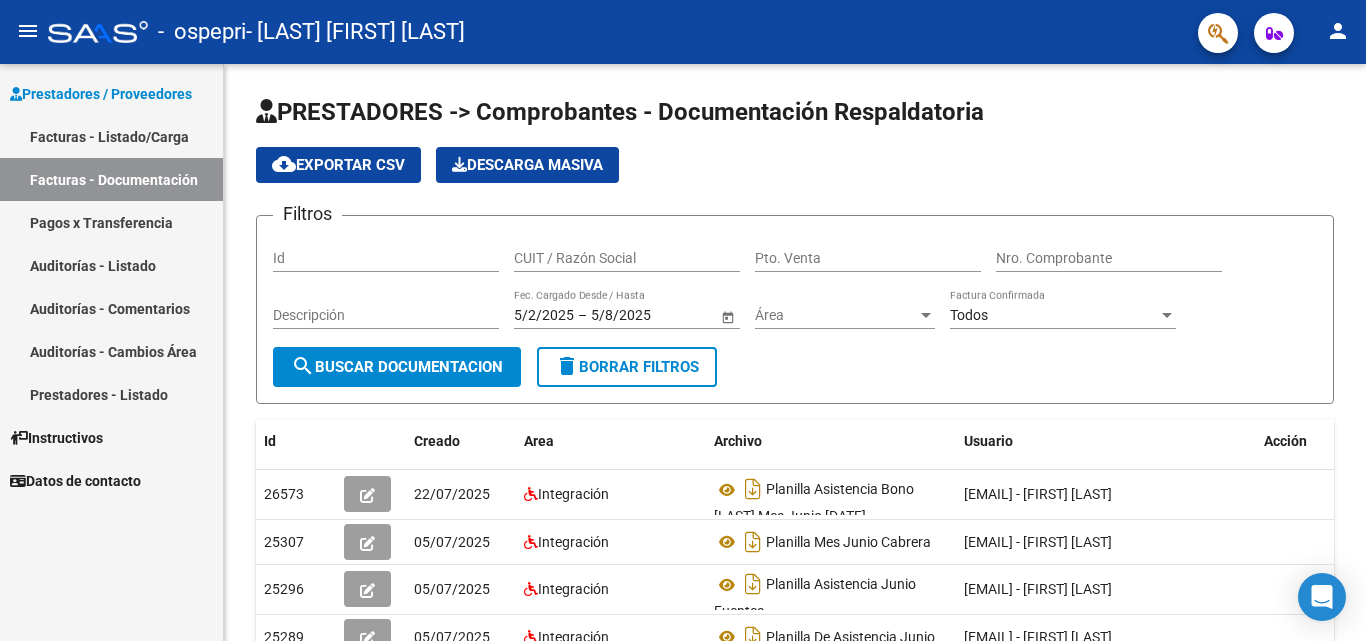 click on "Facturas - Listado/Carga" at bounding box center (111, 136) 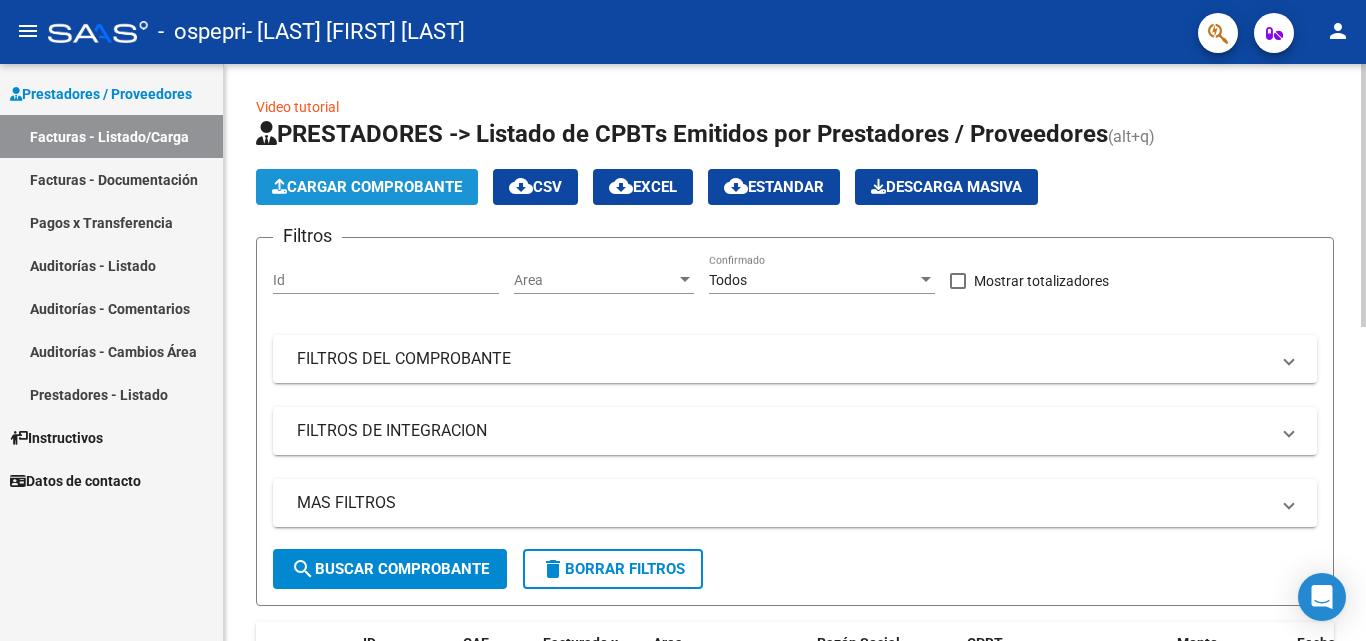 click on "Cargar Comprobante" 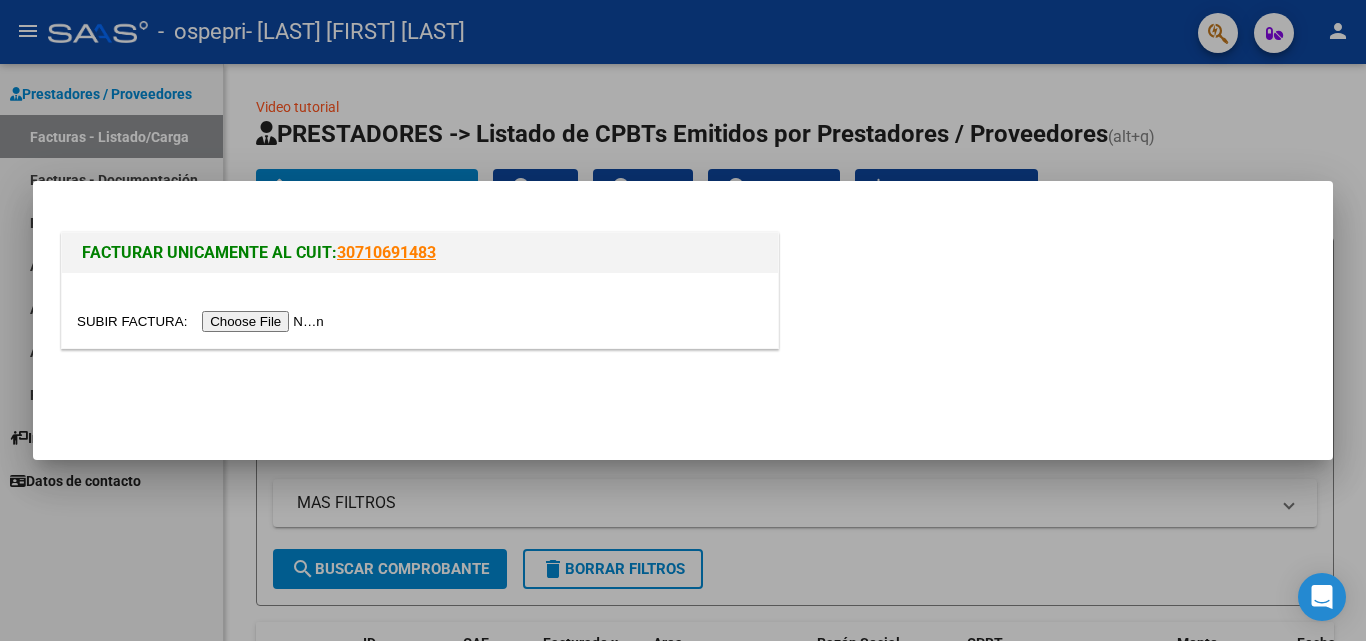 click at bounding box center [203, 321] 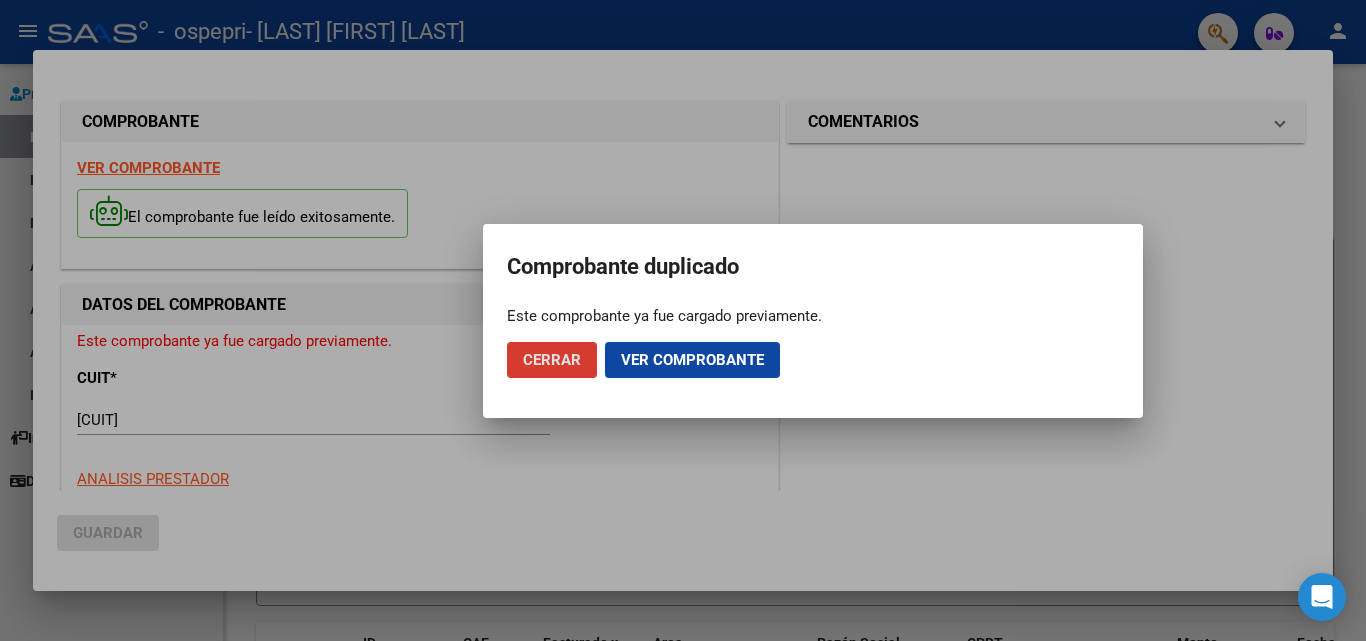 click on "Cerrar" 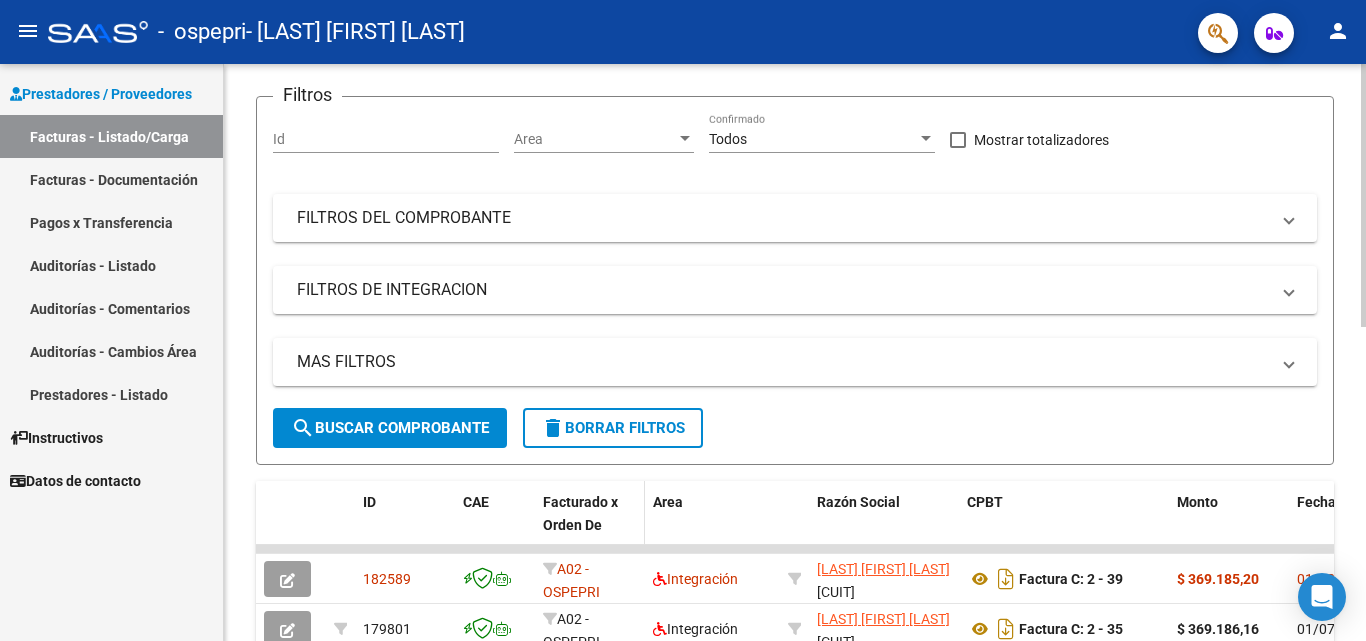 scroll, scrollTop: 100, scrollLeft: 0, axis: vertical 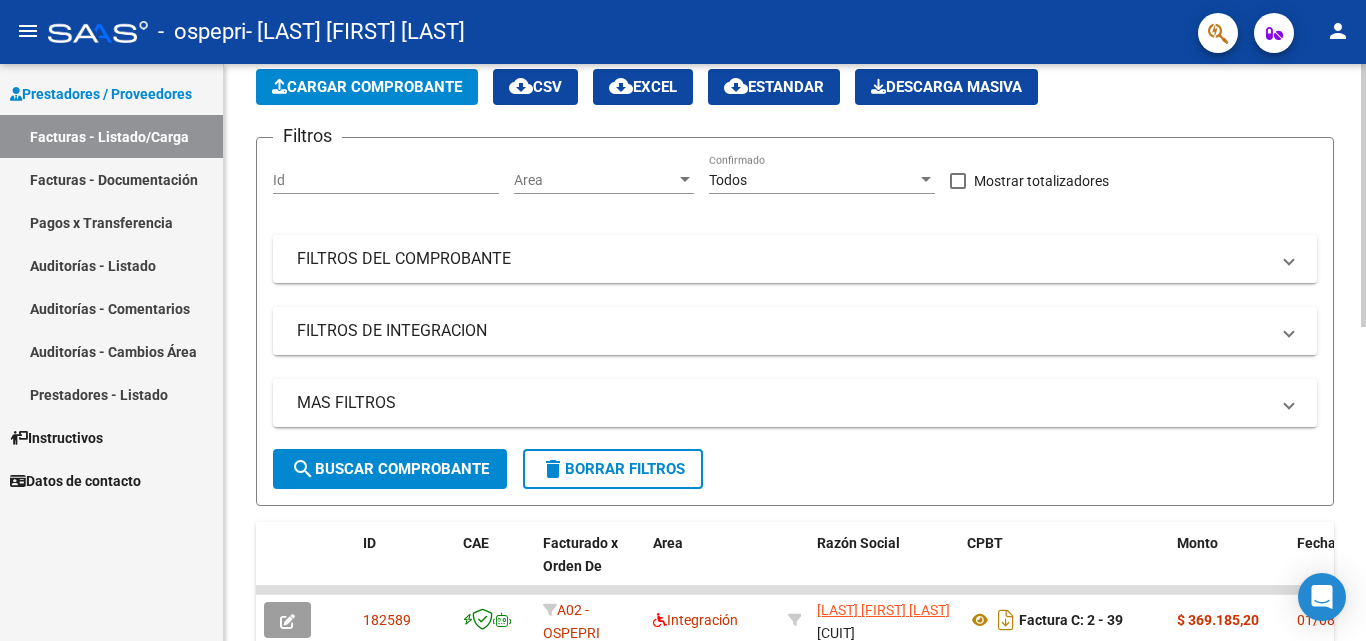 click on "FILTROS DE INTEGRACION" at bounding box center (783, 331) 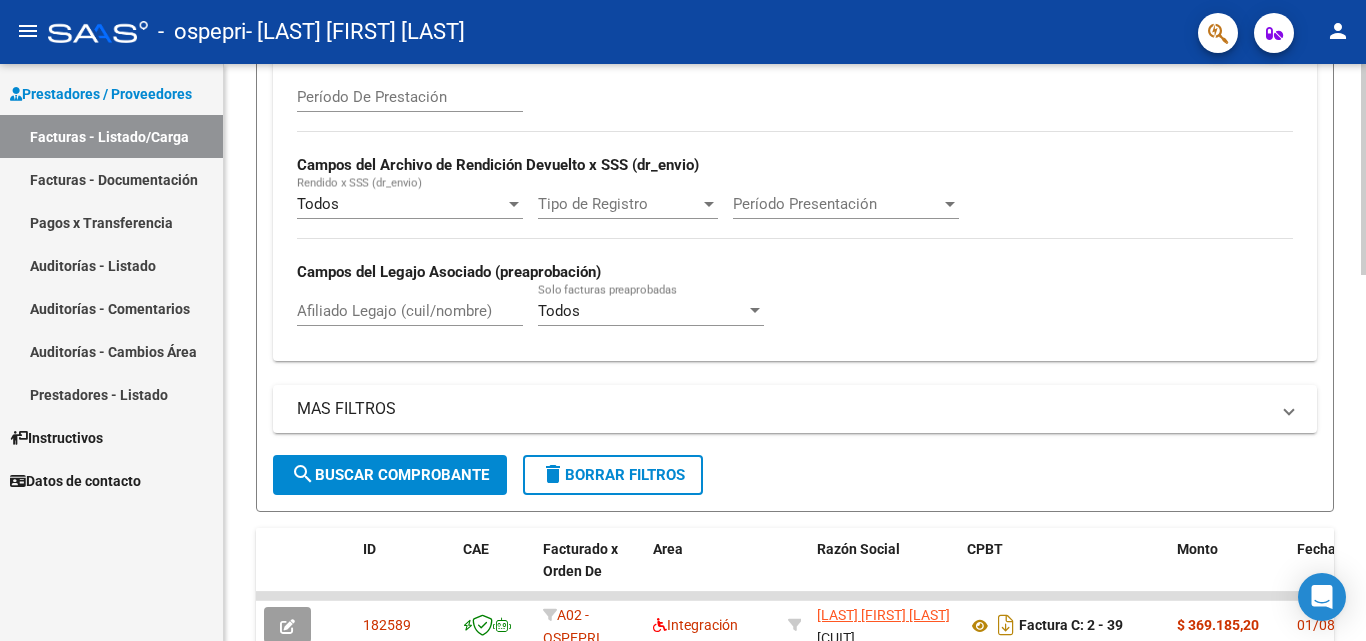 scroll, scrollTop: 400, scrollLeft: 0, axis: vertical 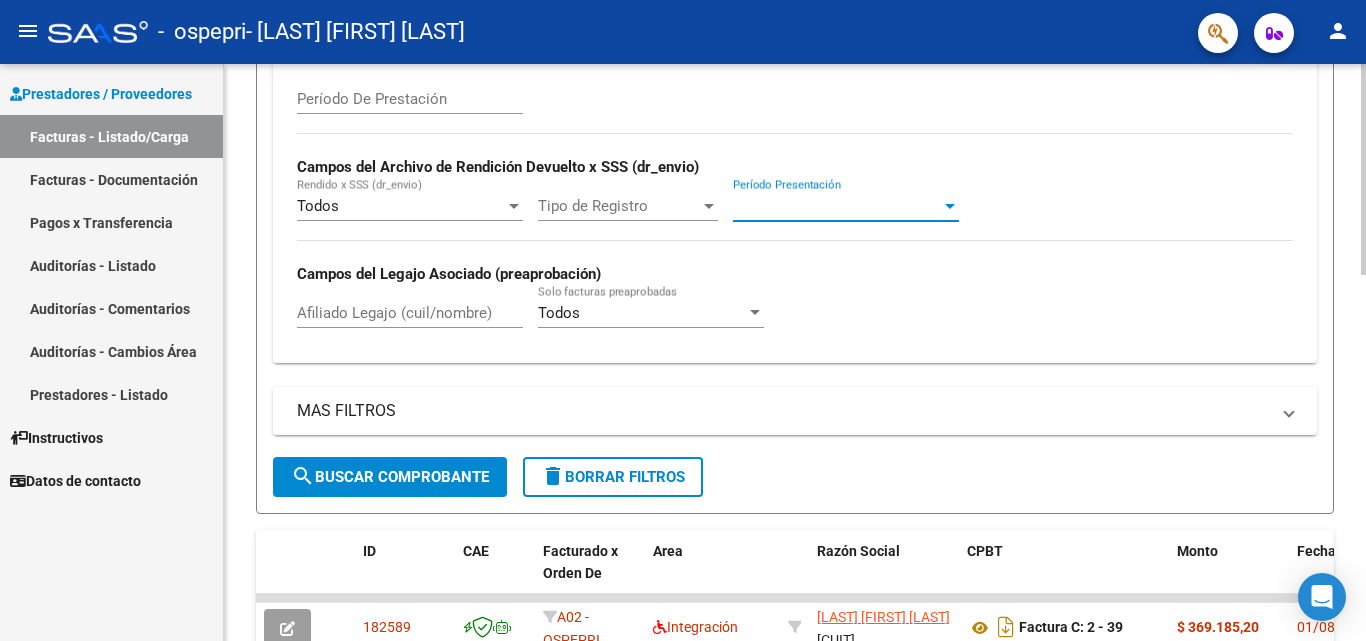 click at bounding box center [950, 206] 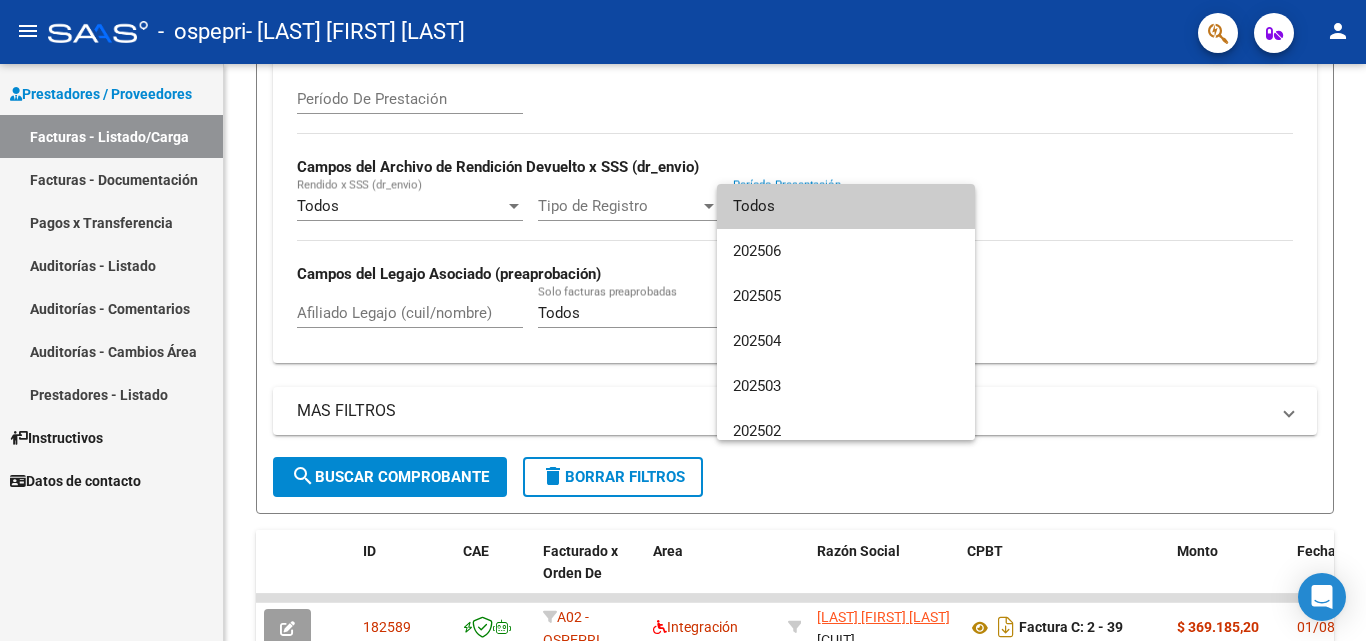 click at bounding box center (683, 320) 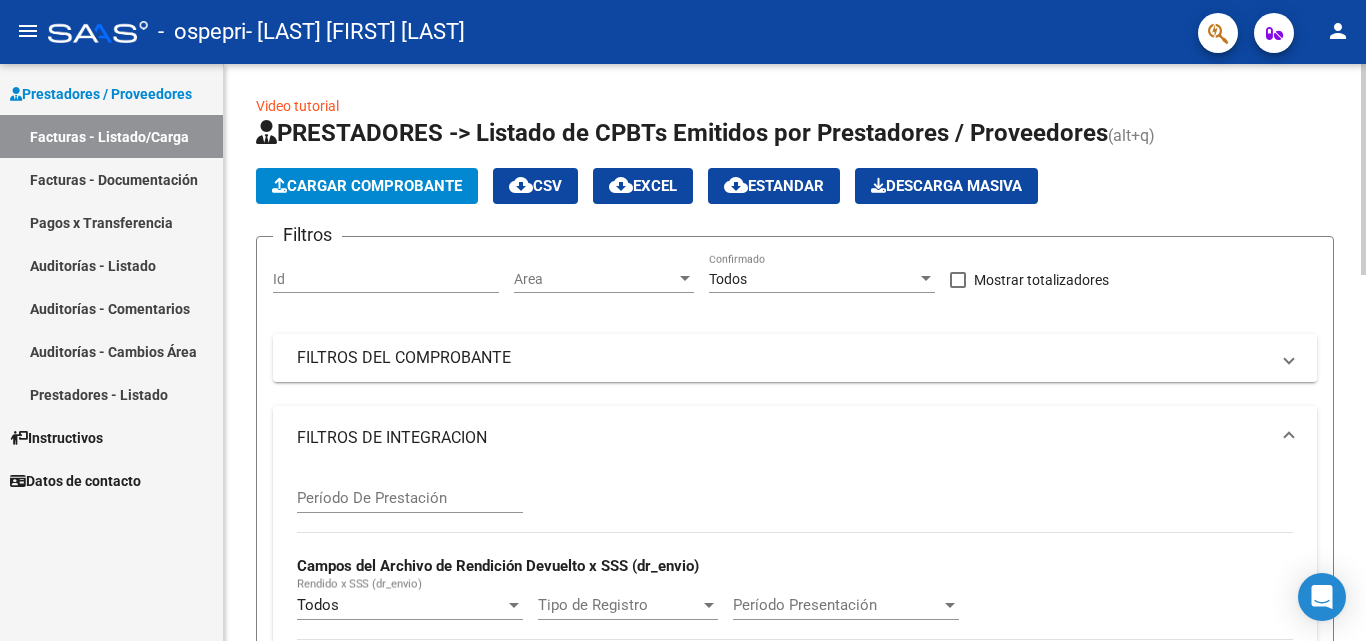 scroll, scrollTop: 0, scrollLeft: 0, axis: both 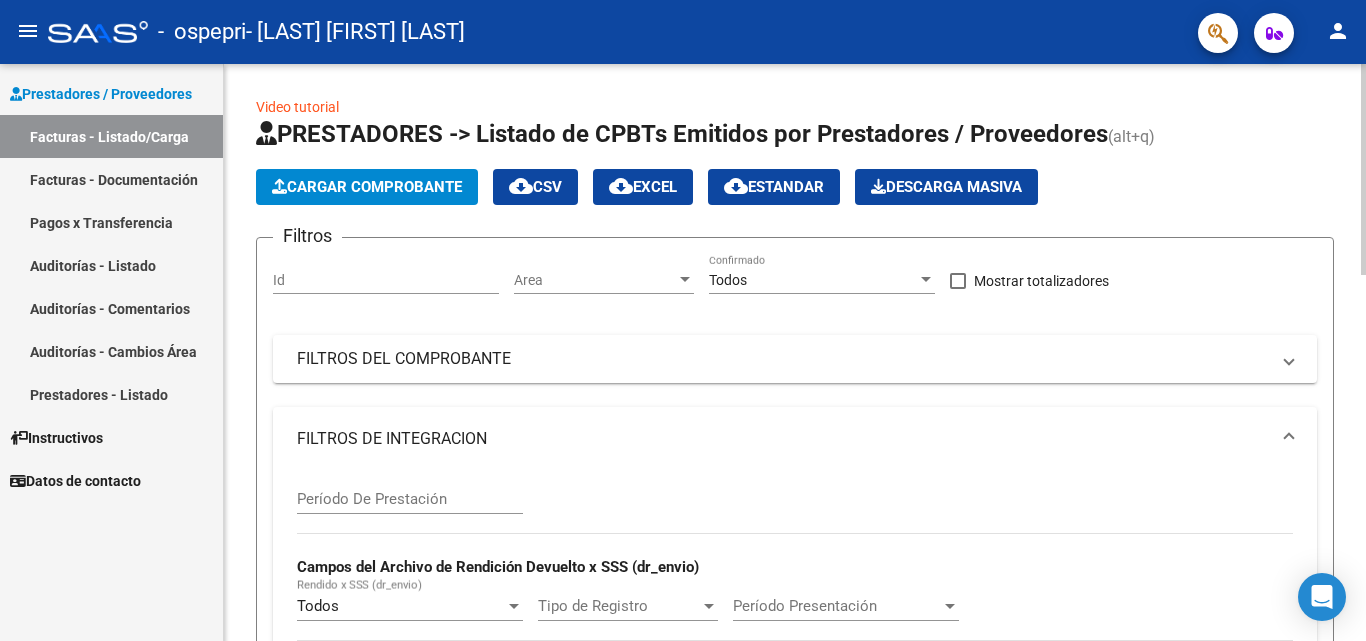 click on "Cargar Comprobante" 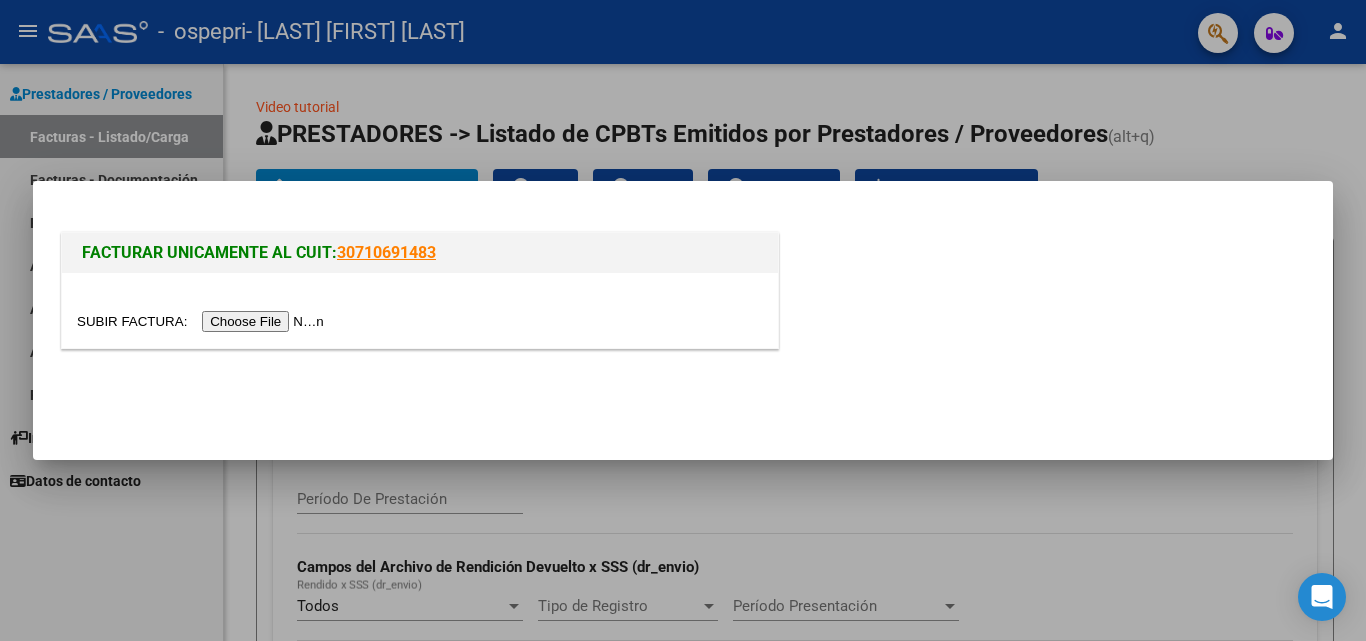 click at bounding box center [203, 321] 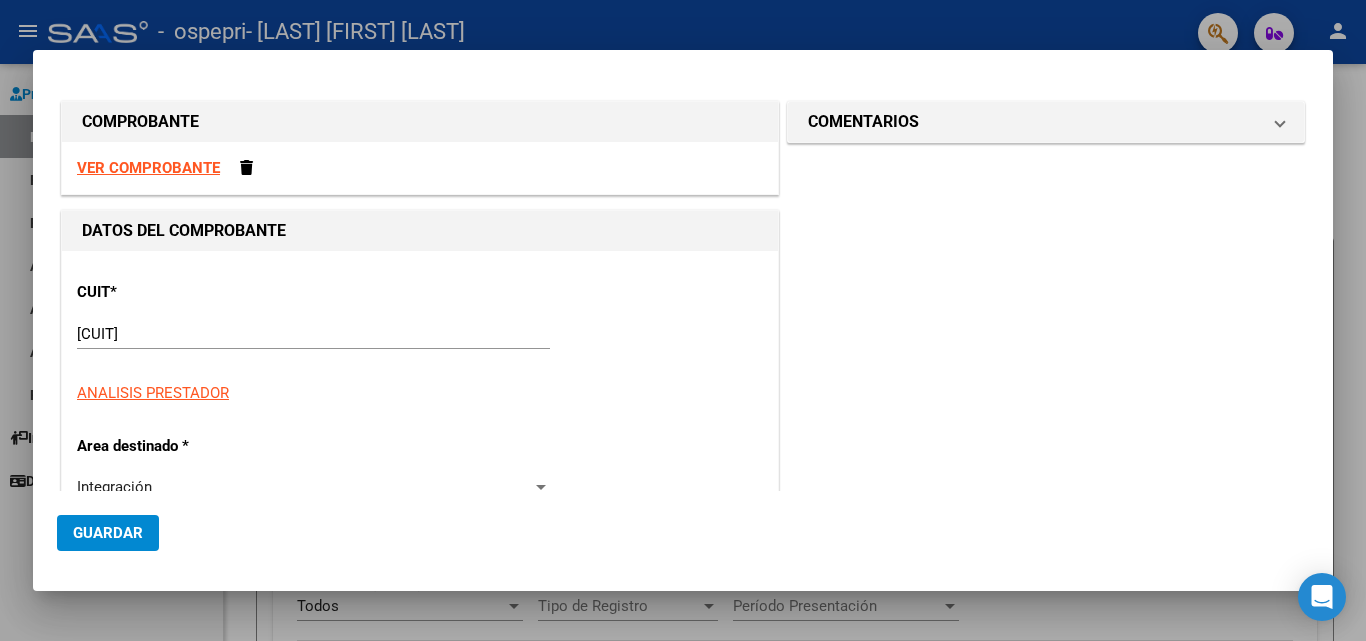 click at bounding box center (683, 320) 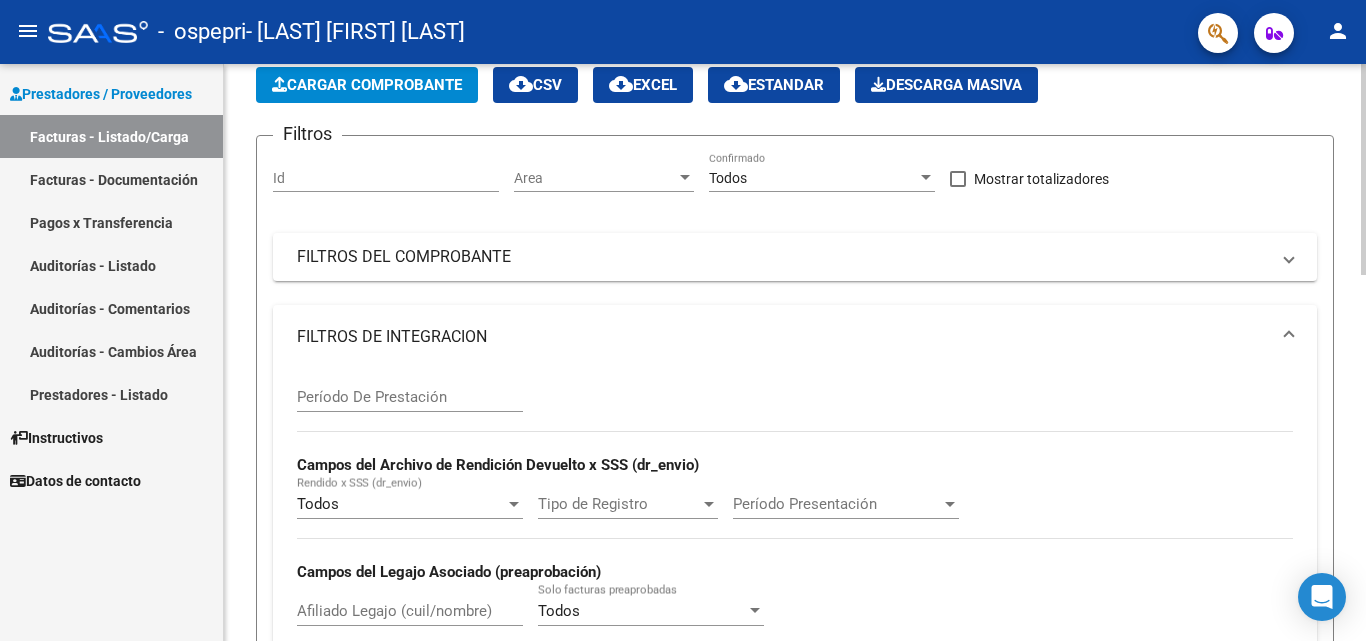 scroll, scrollTop: 0, scrollLeft: 0, axis: both 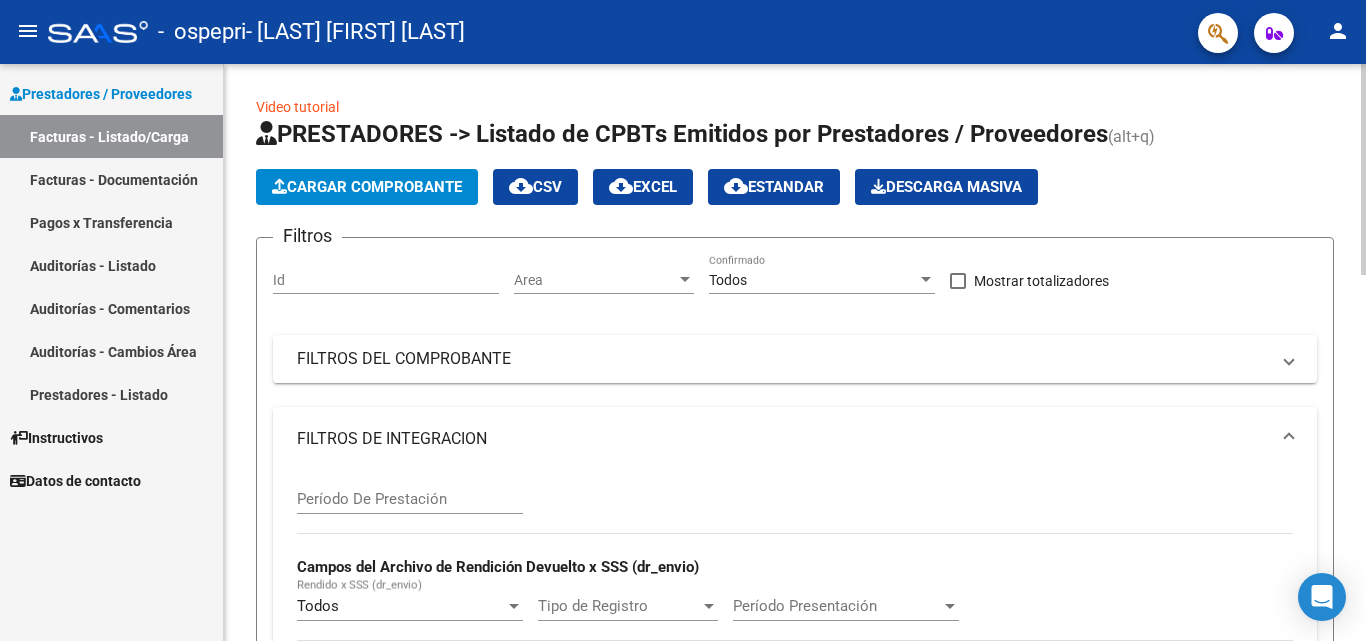 click on "Cargar Comprobante" 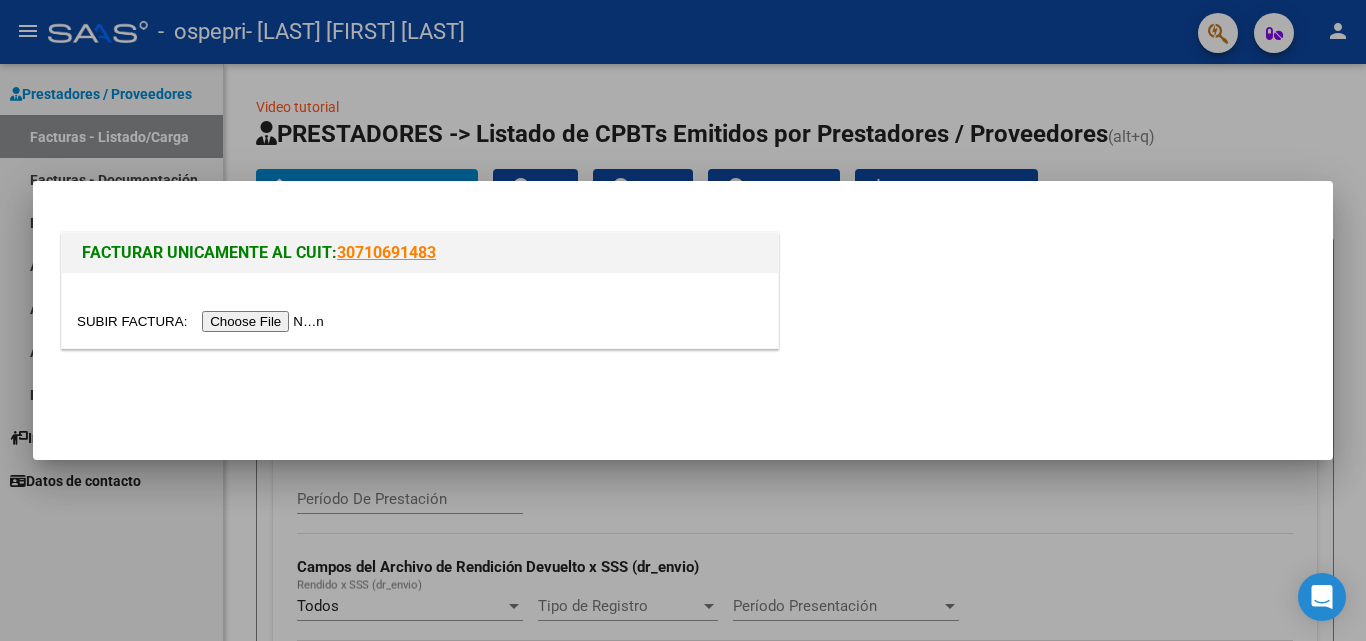 click at bounding box center (203, 321) 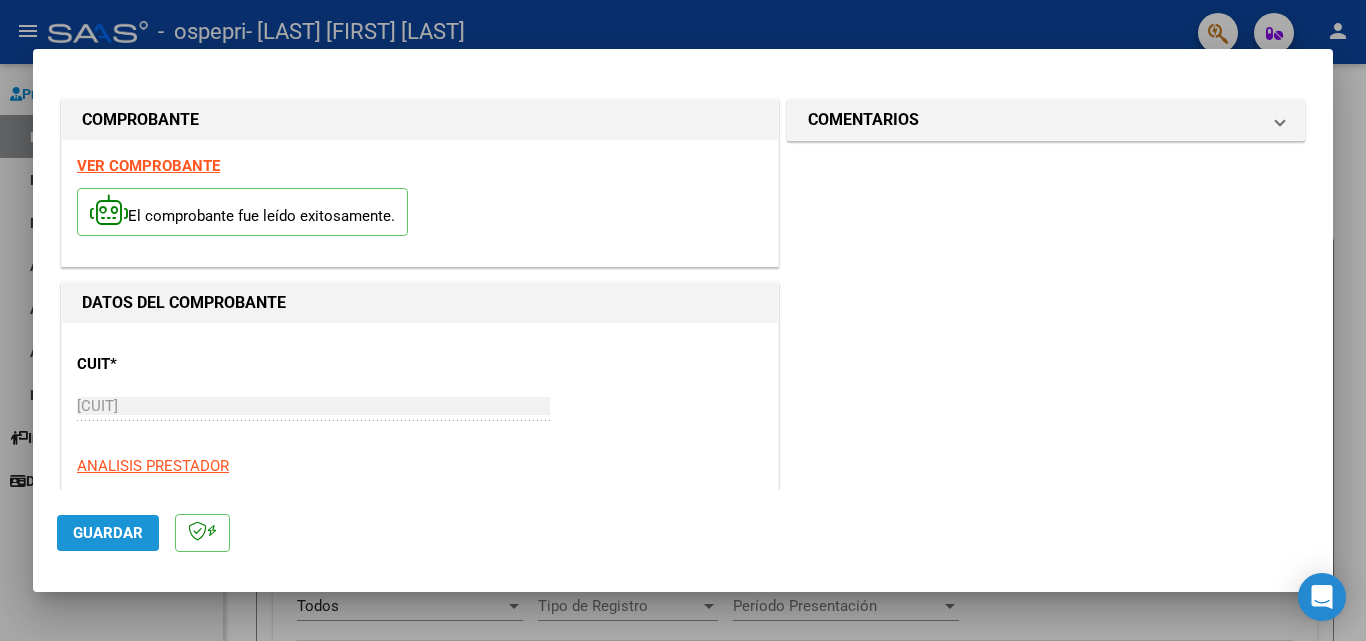 click on "Guardar" 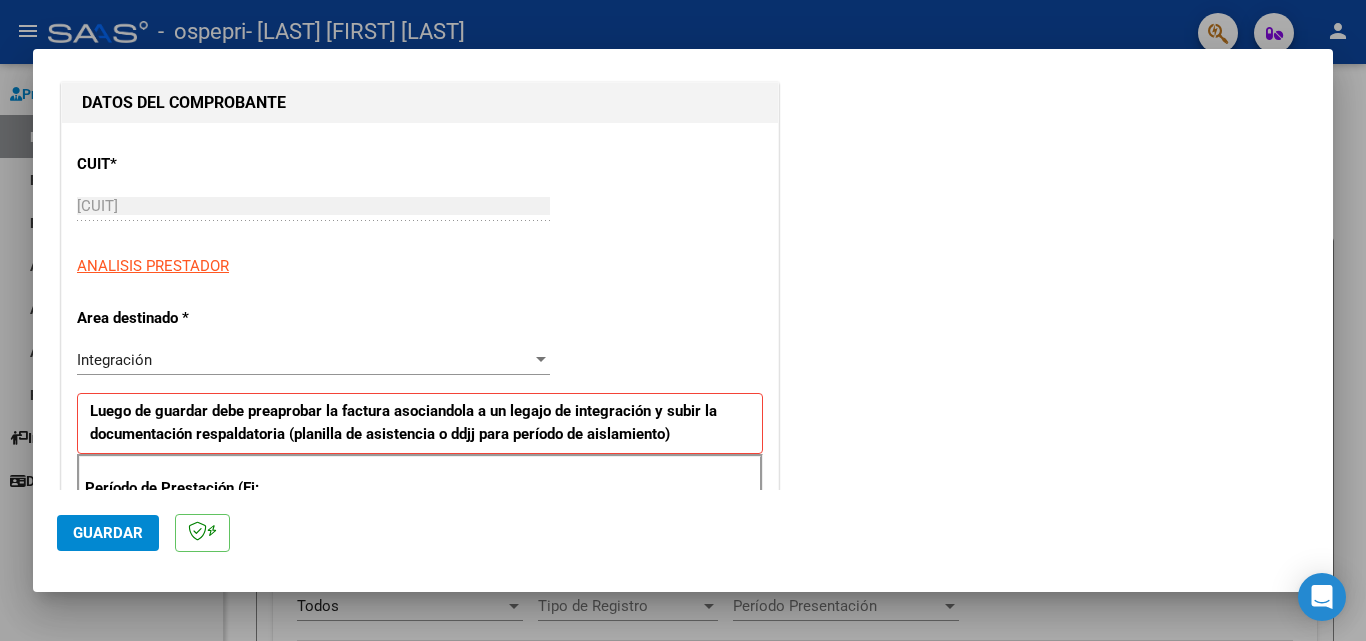scroll, scrollTop: 400, scrollLeft: 0, axis: vertical 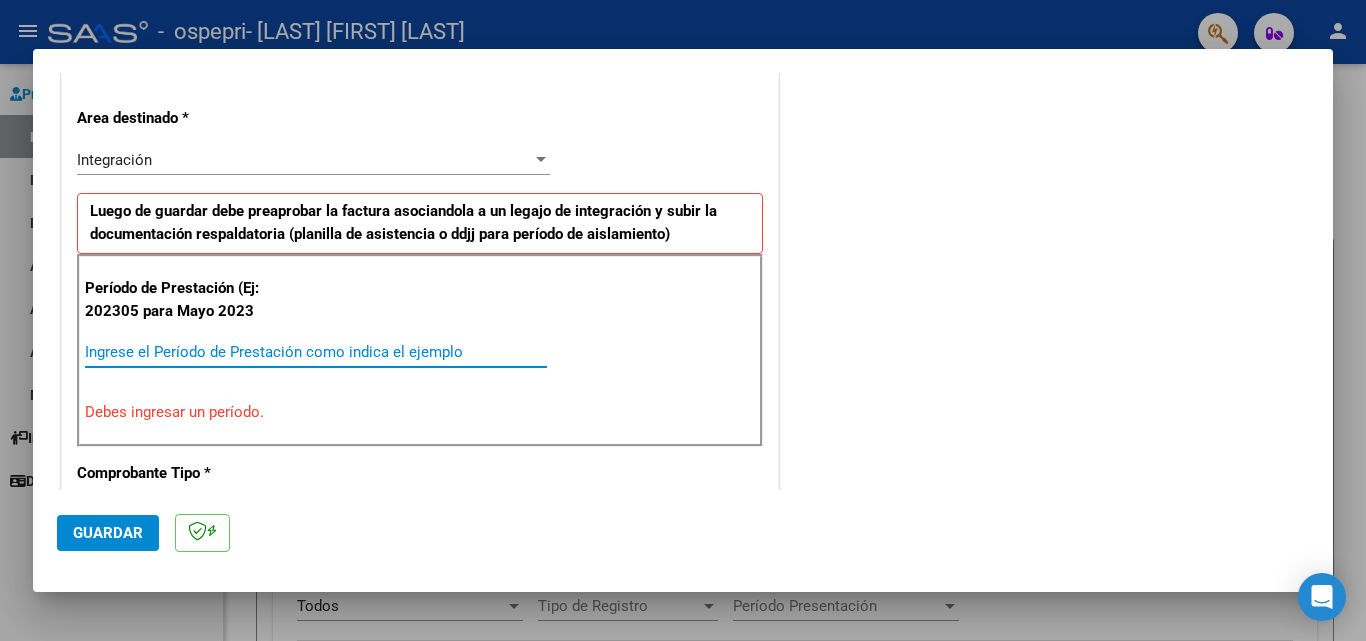 click on "Ingrese el Período de Prestación como indica el ejemplo" at bounding box center (316, 352) 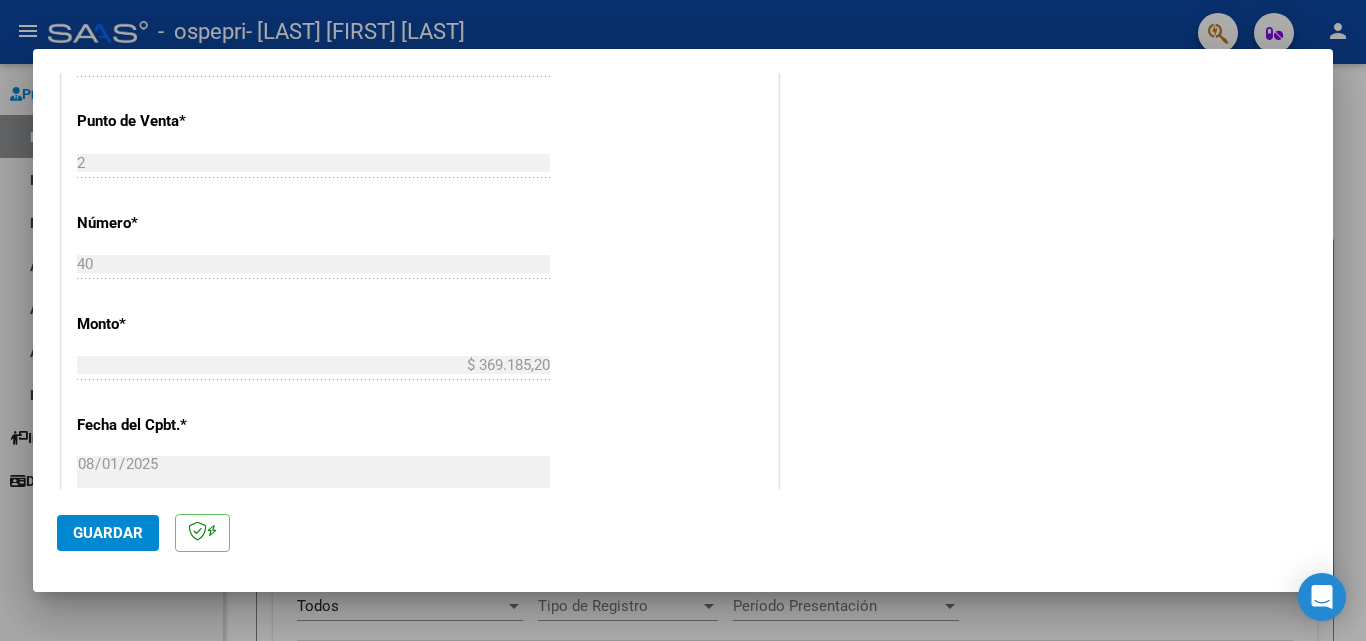 scroll, scrollTop: 900, scrollLeft: 0, axis: vertical 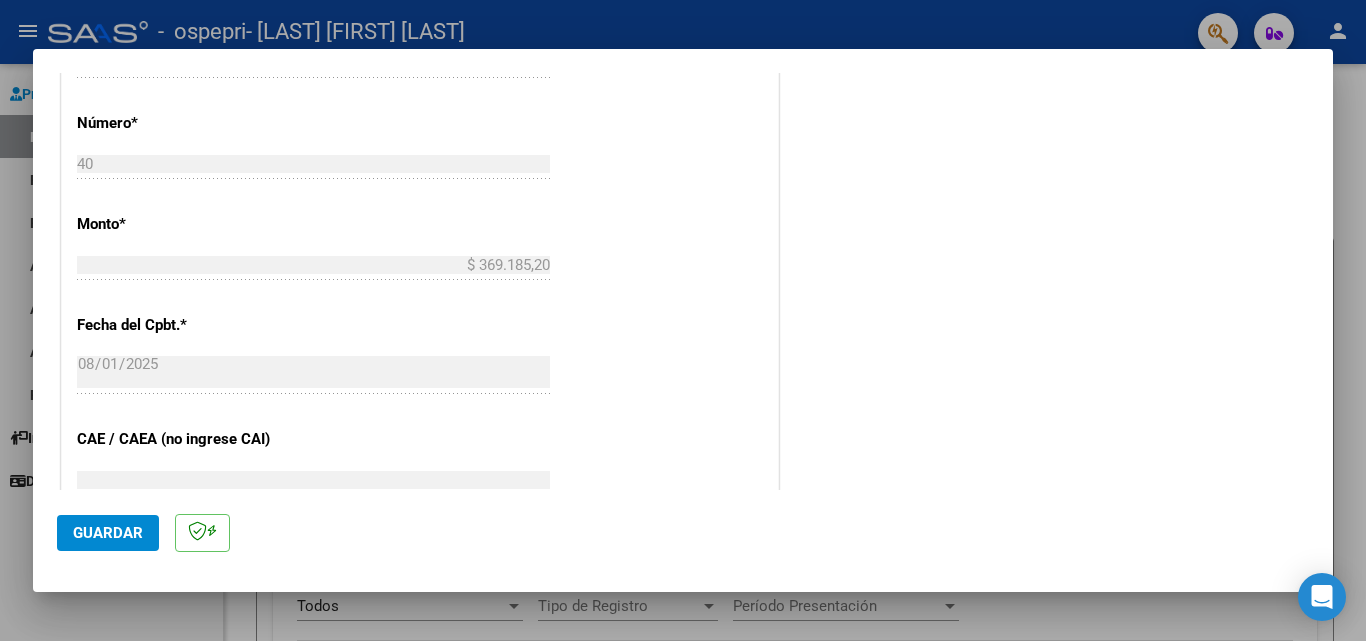 type on "202507" 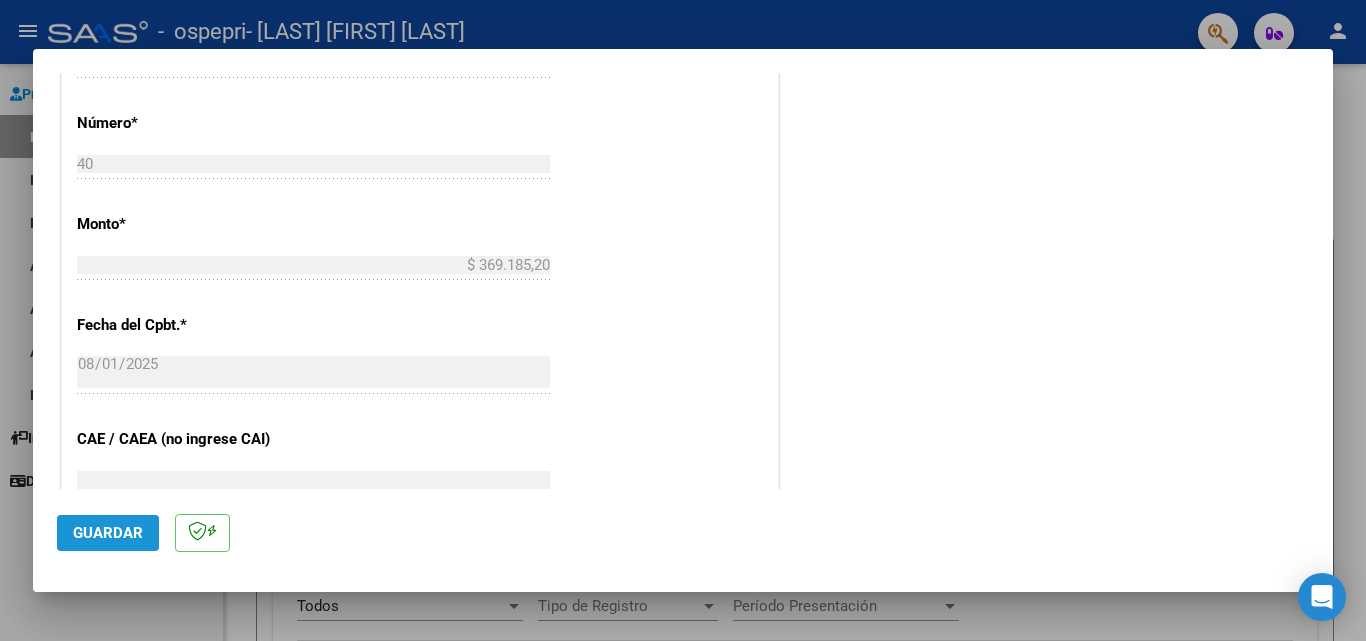 click on "Guardar" 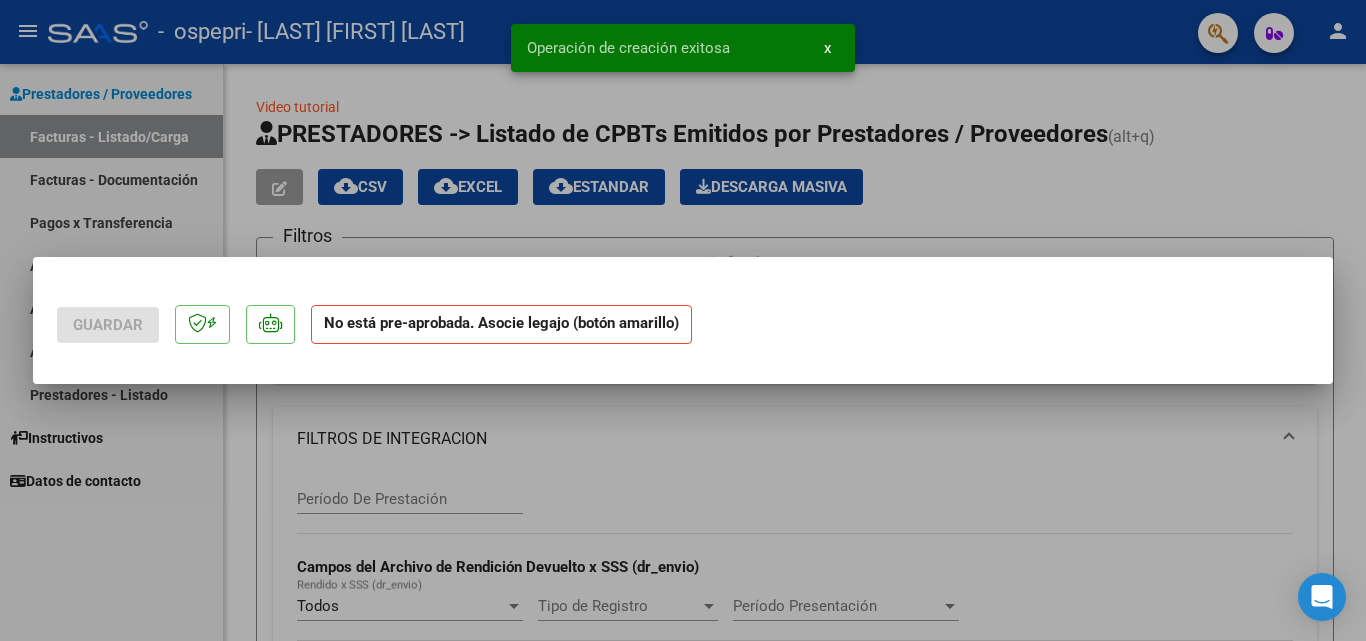 scroll, scrollTop: 0, scrollLeft: 0, axis: both 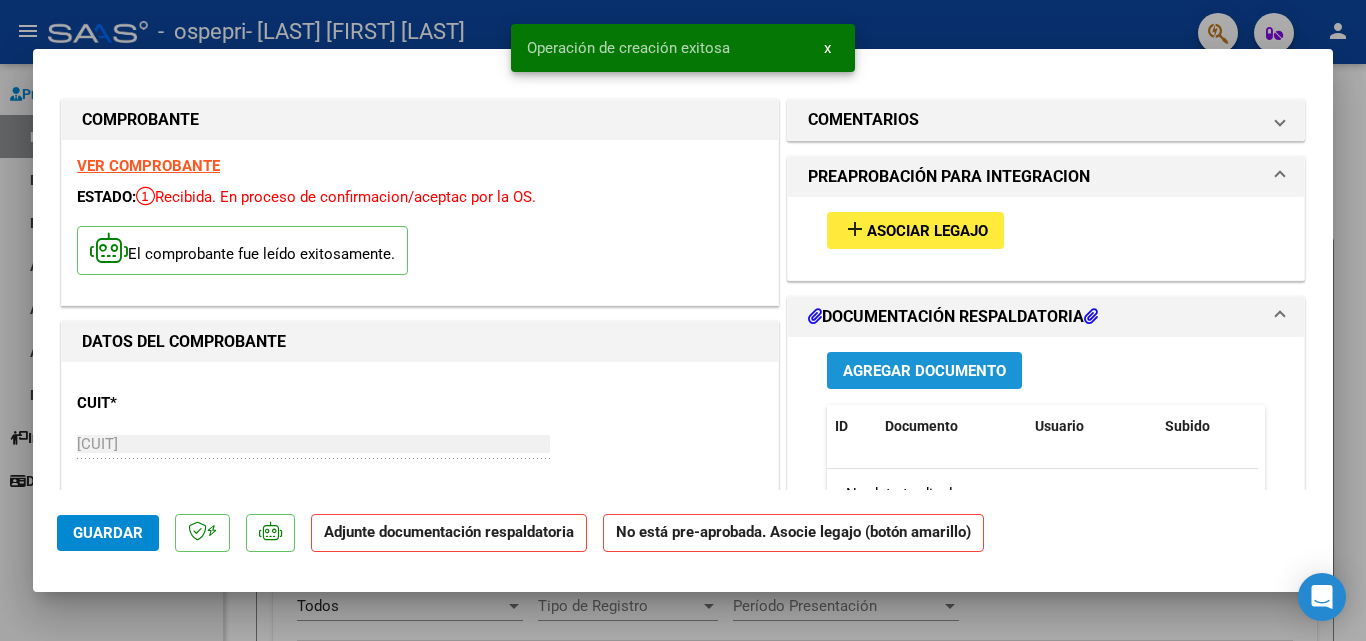 click on "Agregar Documento" at bounding box center [924, 371] 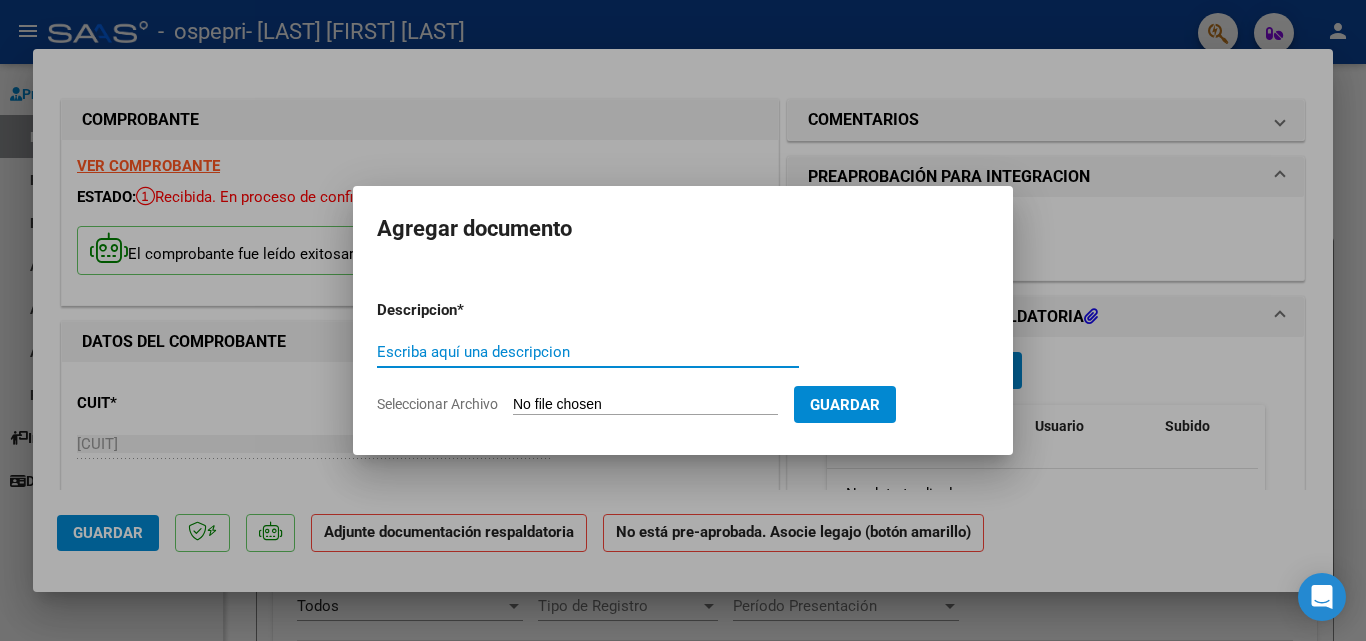 click on "Escriba aquí una descripcion" at bounding box center [588, 352] 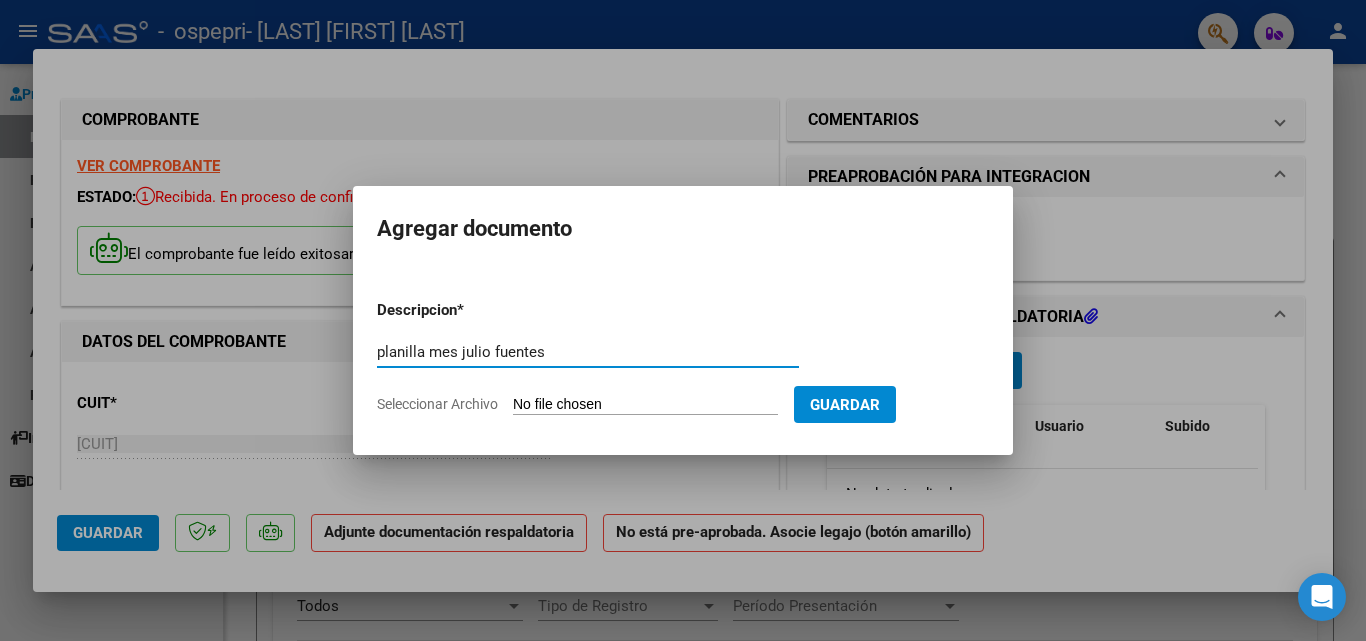 type on "planilla mes julio fuentes" 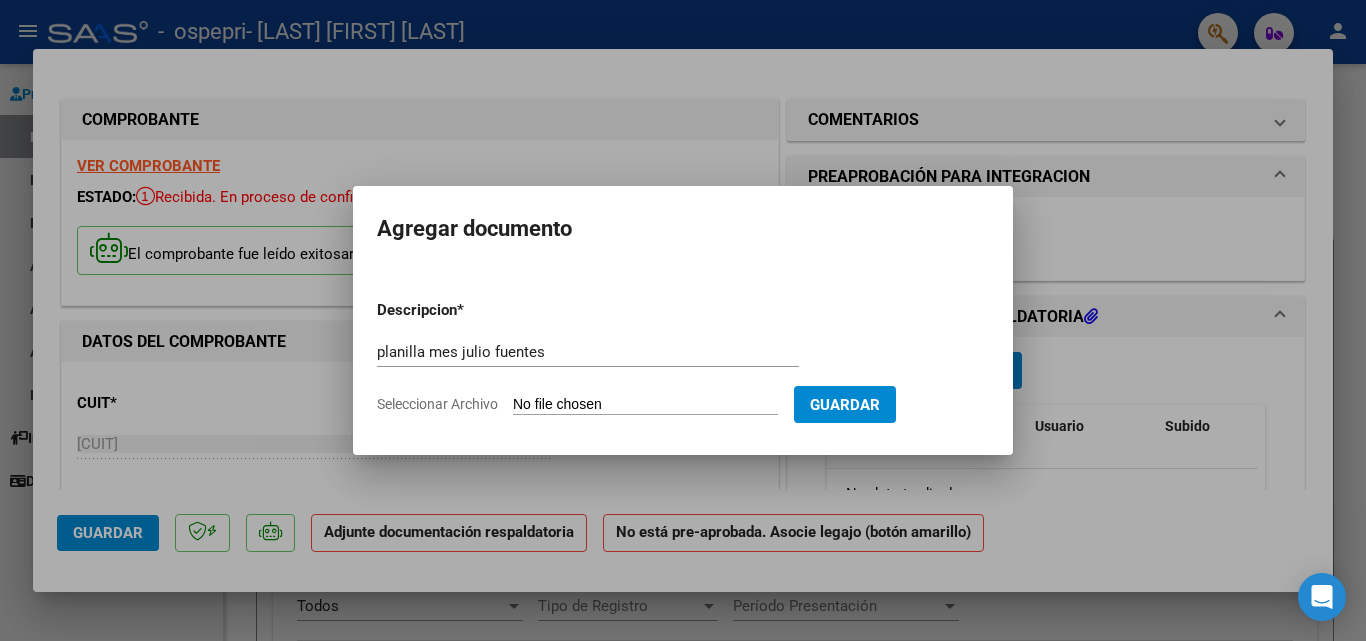 type on "C:\fakepath\CamScanner [DATE]-[DATE] [TIME].pdf" 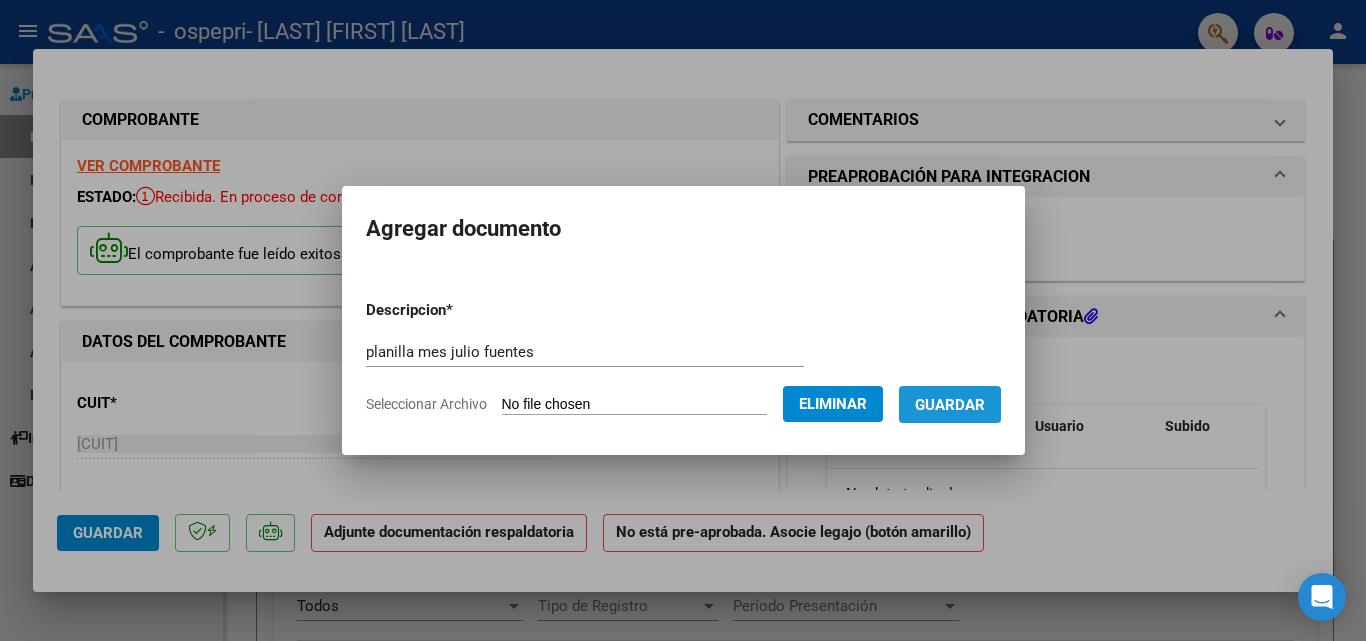 click on "Guardar" at bounding box center [950, 405] 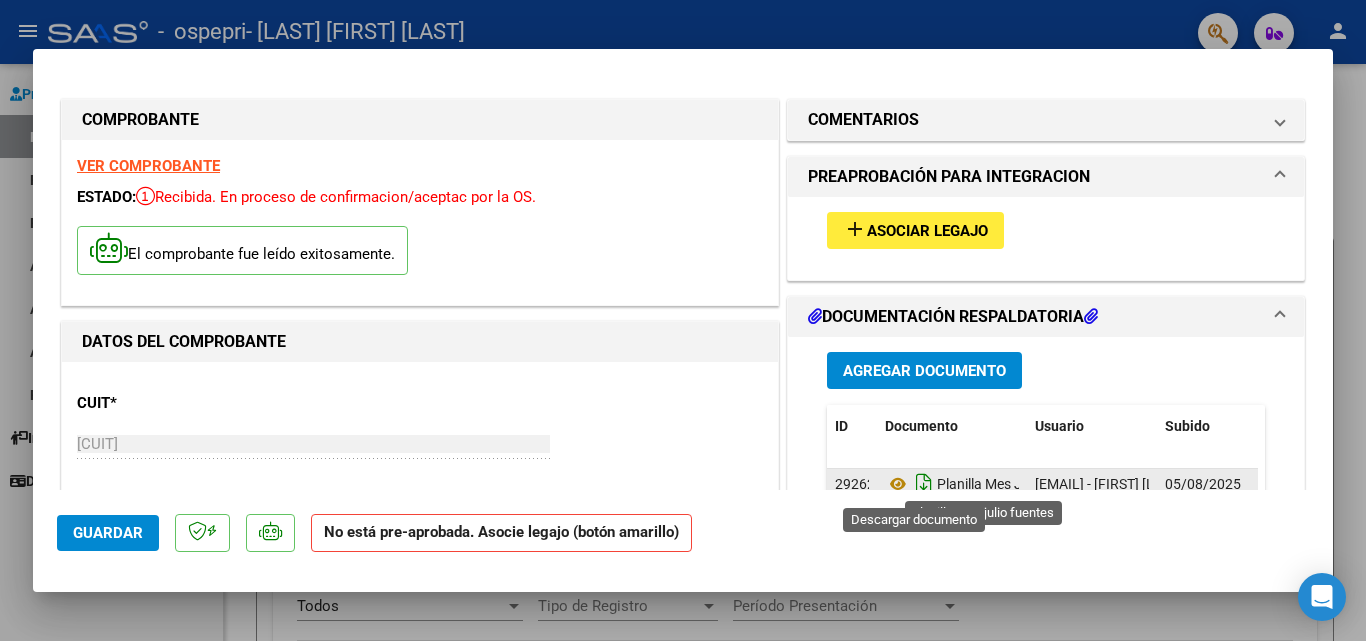 click 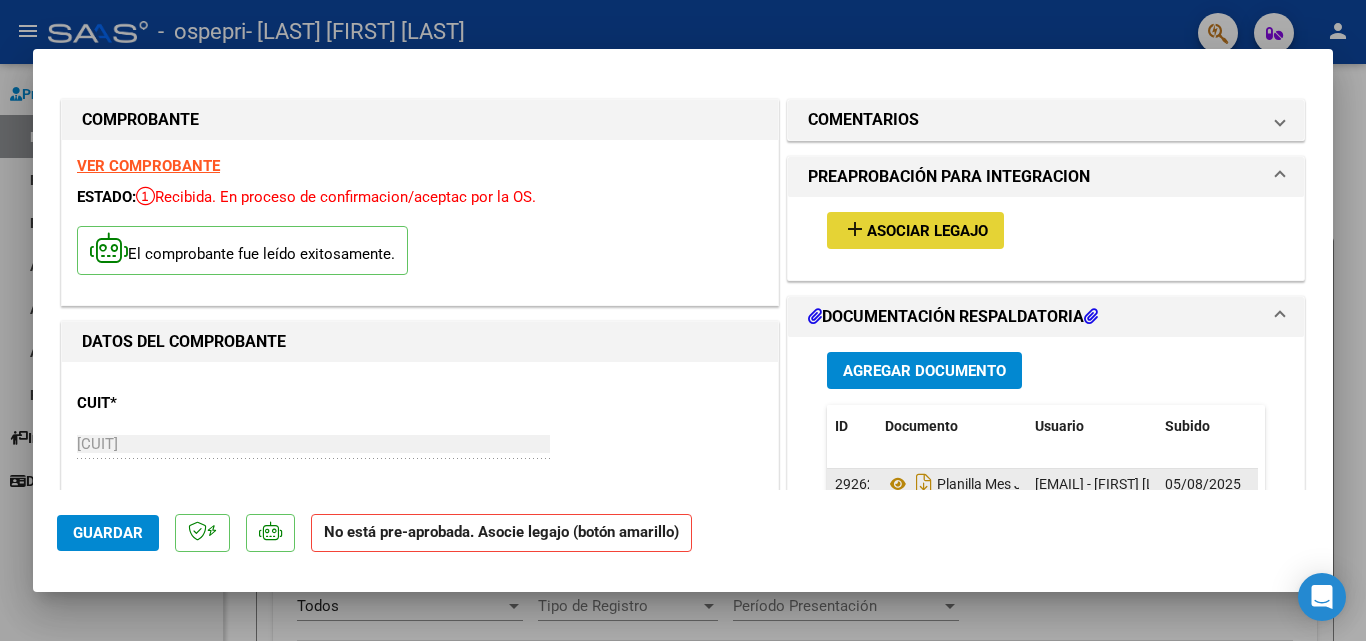 click on "Asociar Legajo" at bounding box center (927, 231) 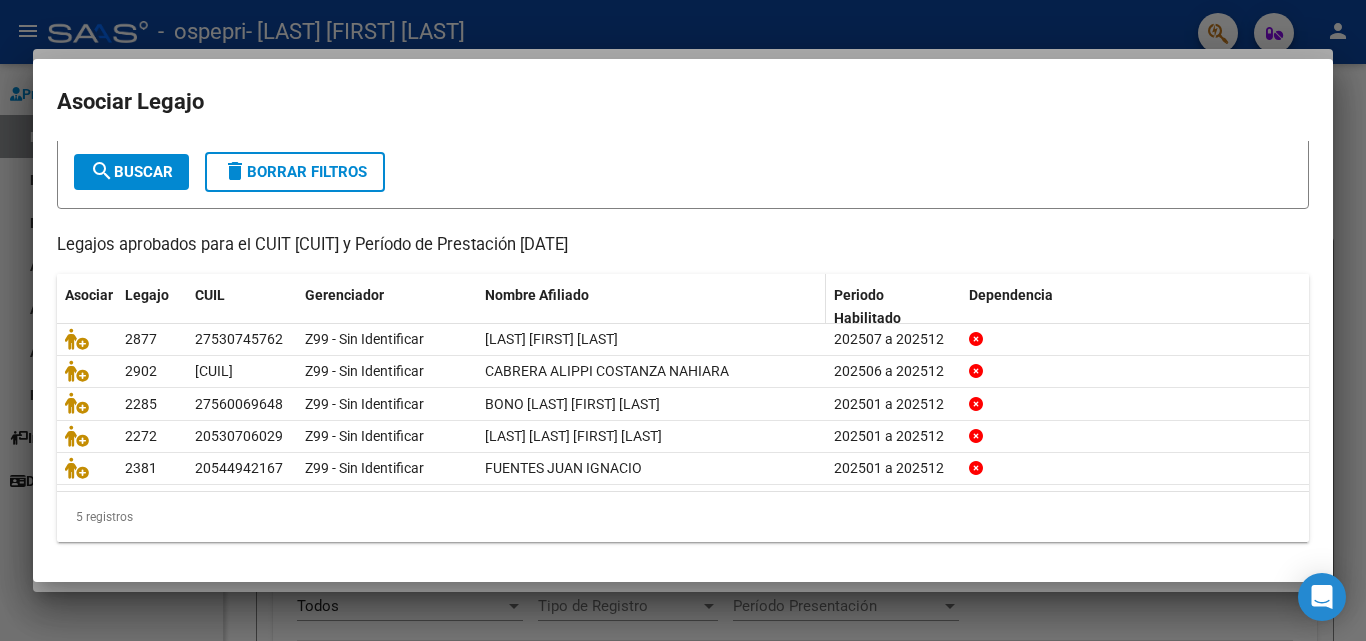 scroll, scrollTop: 0, scrollLeft: 0, axis: both 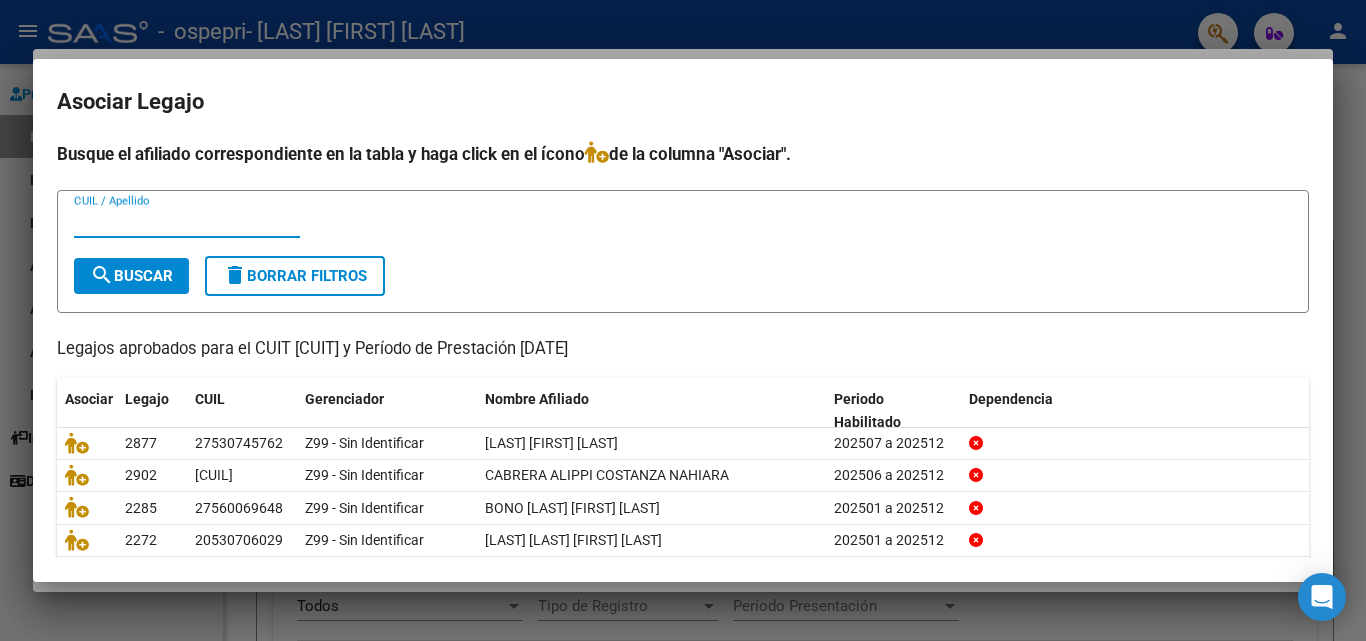 click on "CUIL / Apellido" at bounding box center [187, 222] 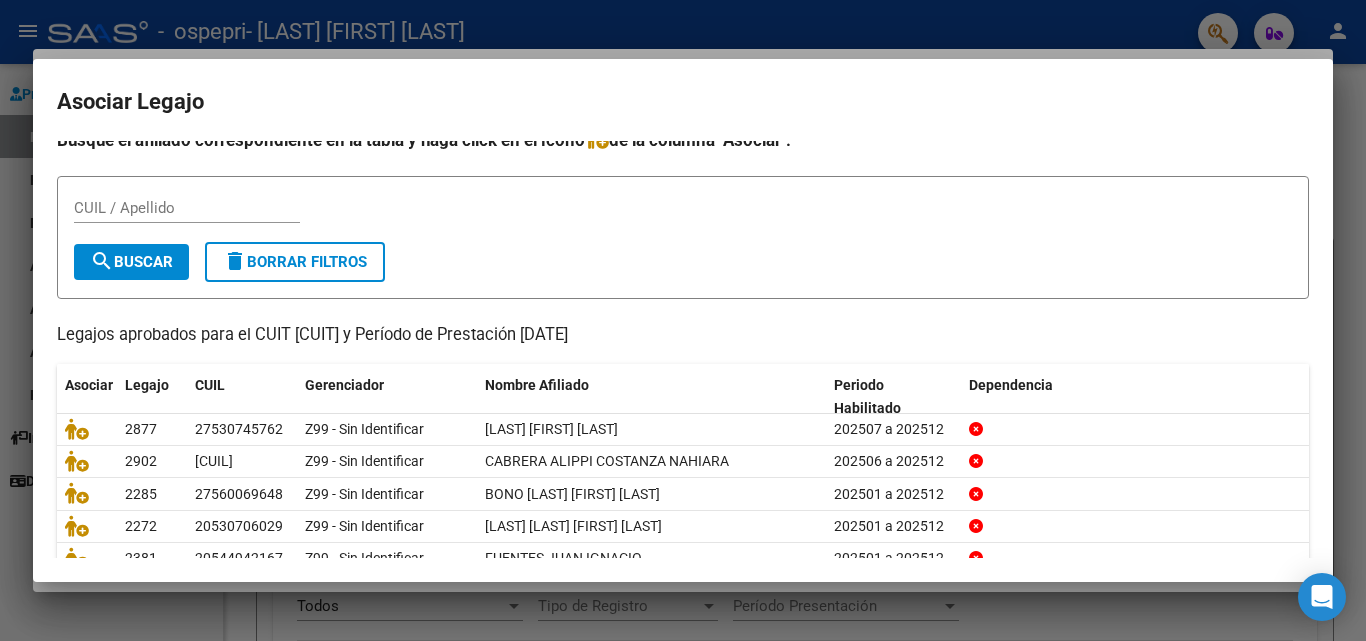 scroll, scrollTop: 0, scrollLeft: 0, axis: both 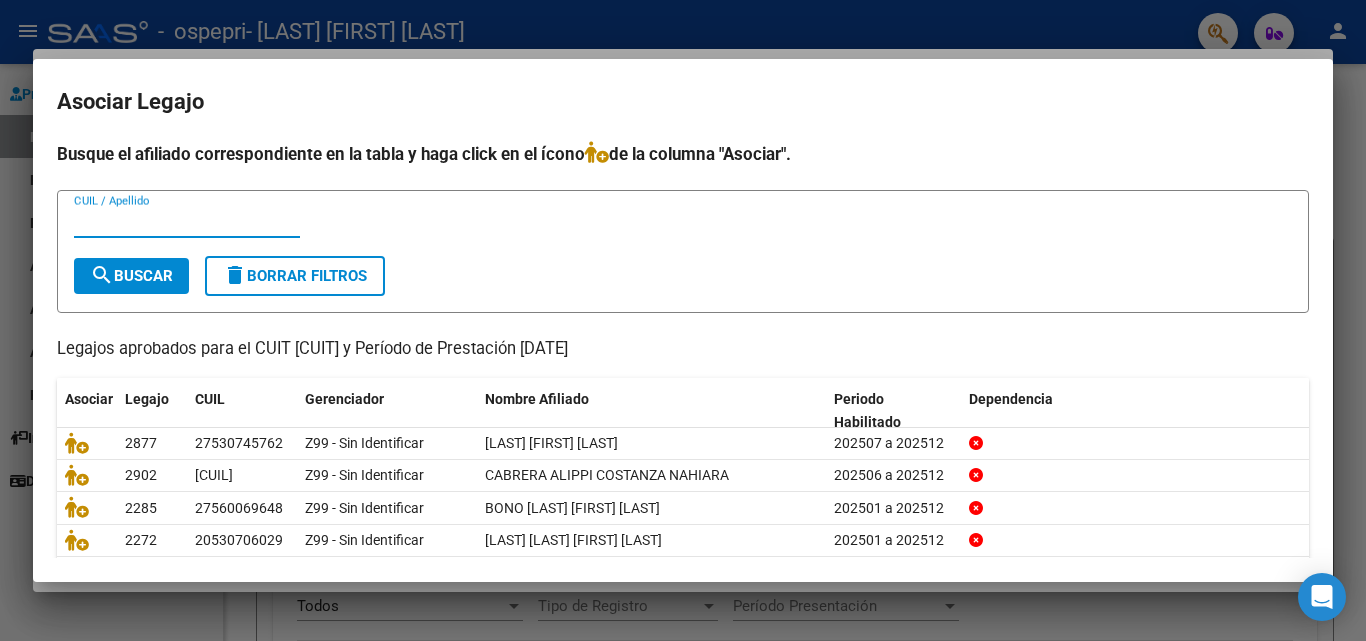 click on "CUIL / Apellido" at bounding box center [187, 222] 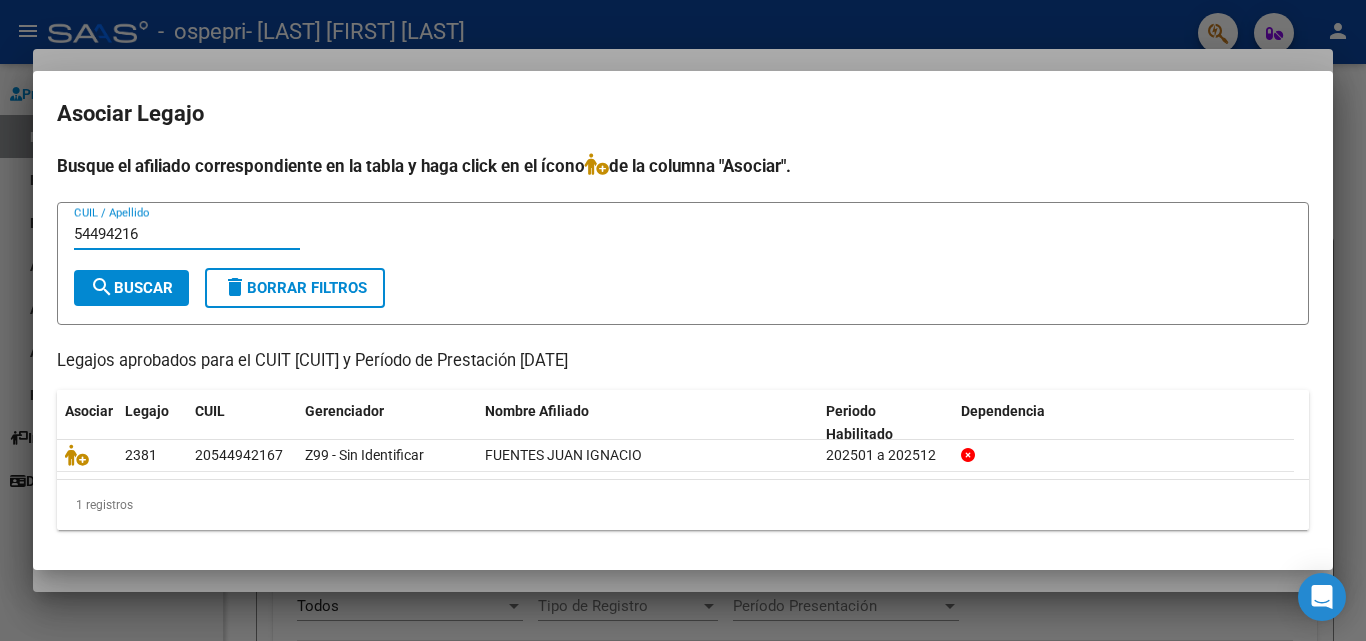 type on "54494216" 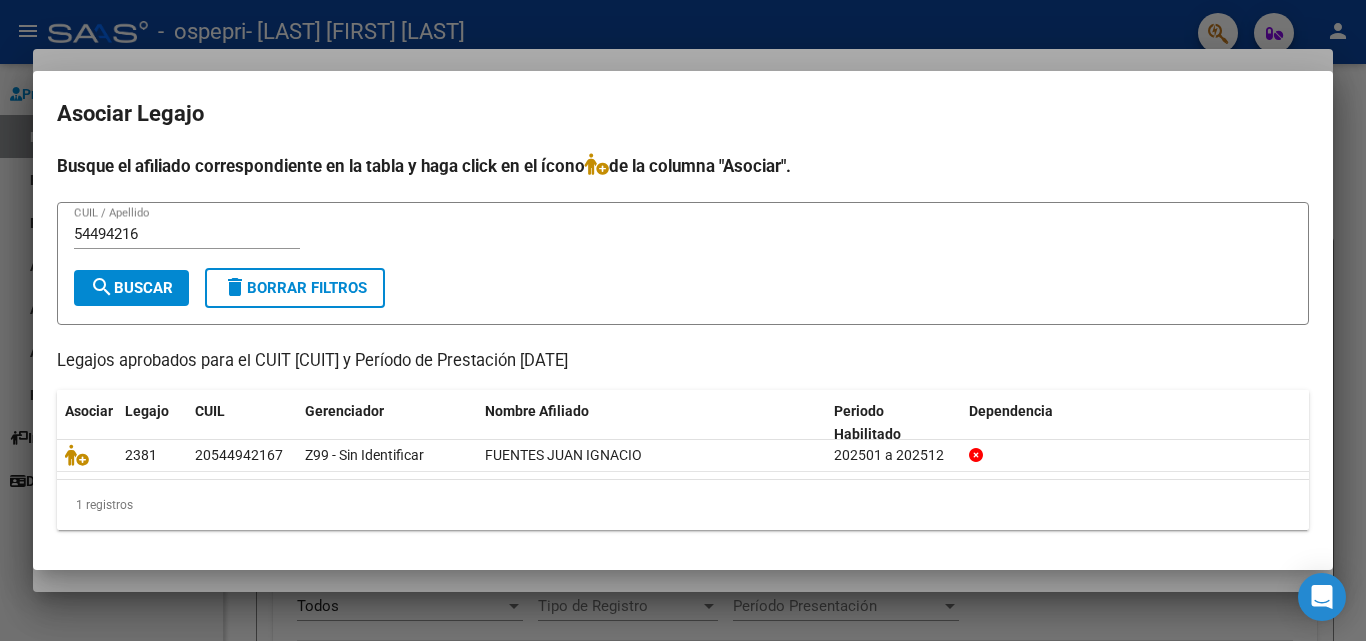 click on "Asociar Legajo Busque el afiliado correspondiente en la tabla y haga click en el ícono   de la columna "Asociar". [CUIL] CUIL / Apellido search  Buscar  delete  Borrar Filtros  Legajos aprobados para el CUIT [CUIT] y Período de Prestación [DATE]  Asociar Legajo CUIL Gerenciador Nombre Afiliado Periodo Habilitado Dependencia    2381 [CUIL] Z99 - Sin Identificar [LAST] [FIRST] [LAST]  [DATE] a [DATE]   1 registros   1" at bounding box center [683, 320] 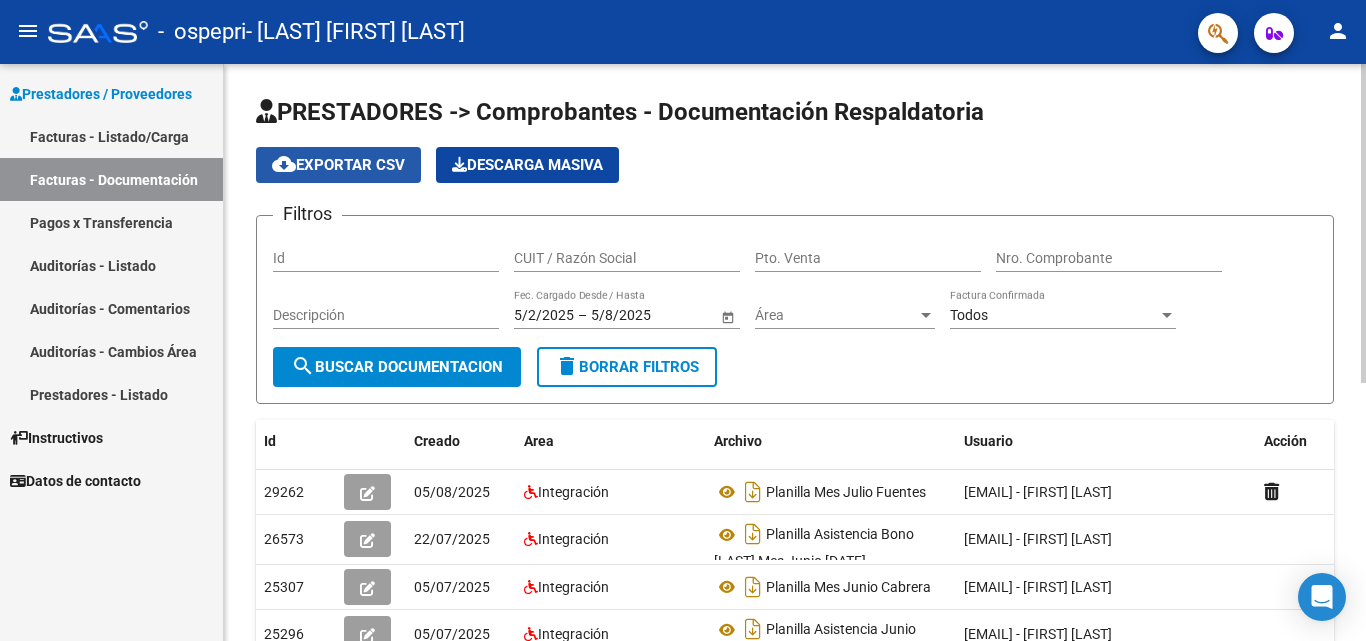 click on "cloud_download  Exportar CSV" 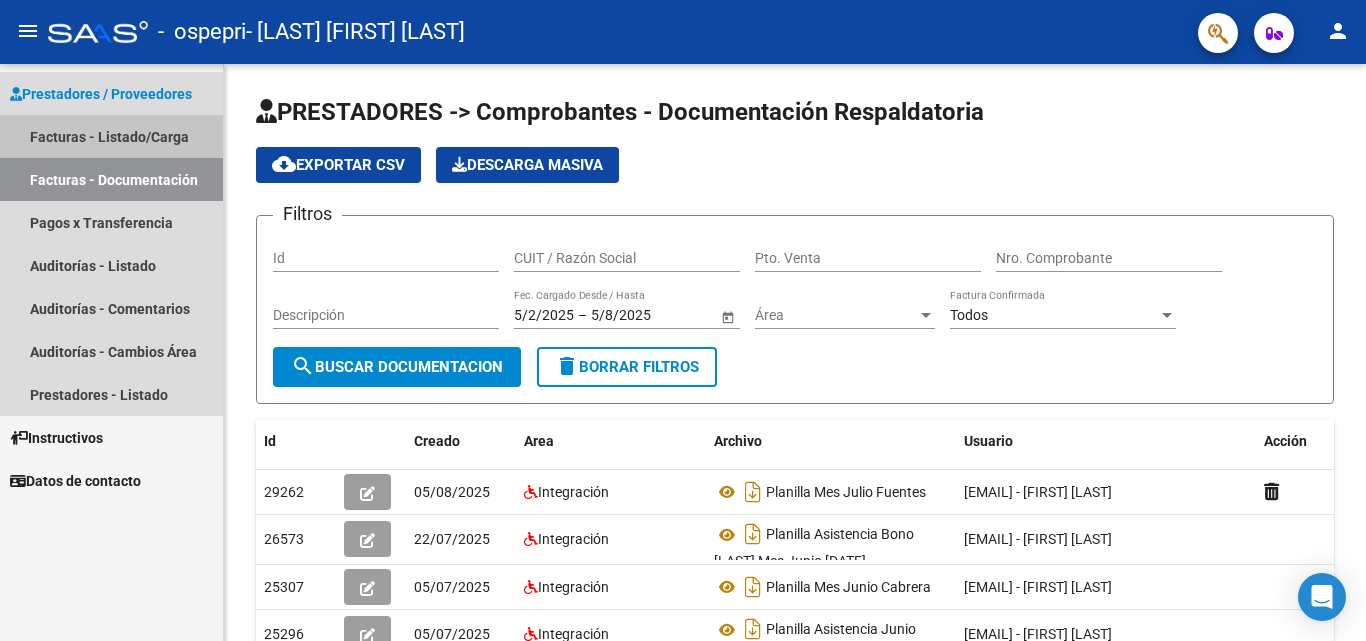 click on "Facturas - Listado/Carga" at bounding box center [111, 136] 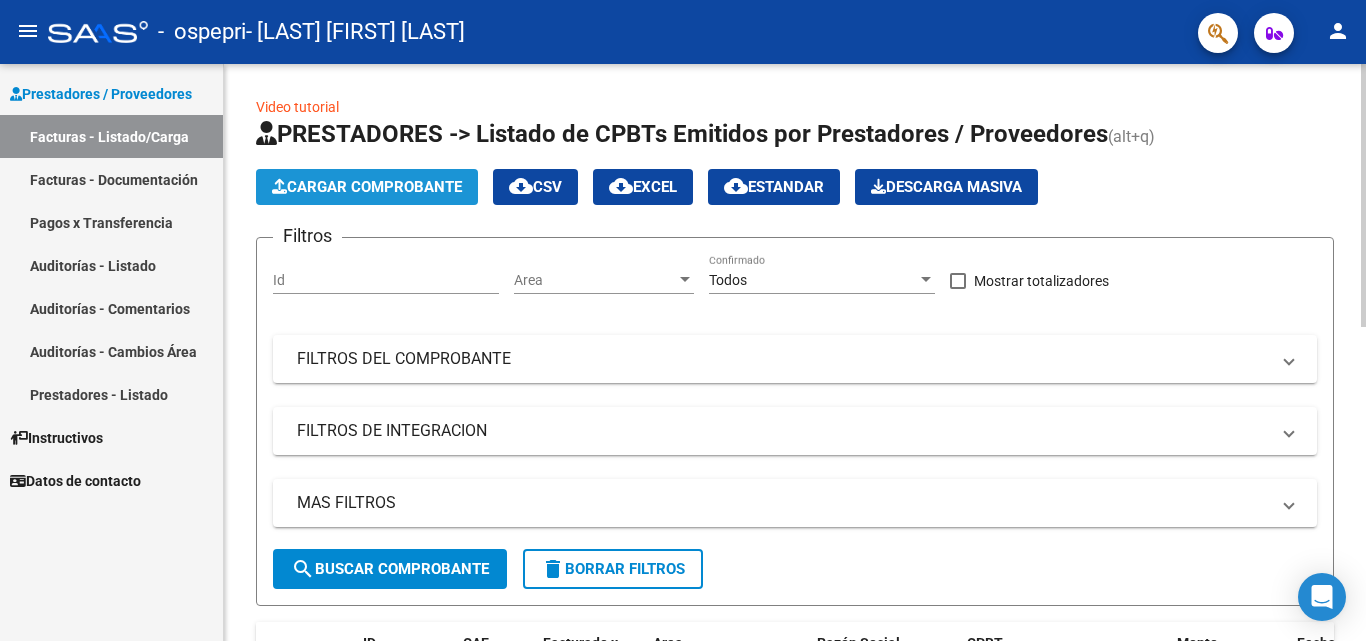 click on "Cargar Comprobante" 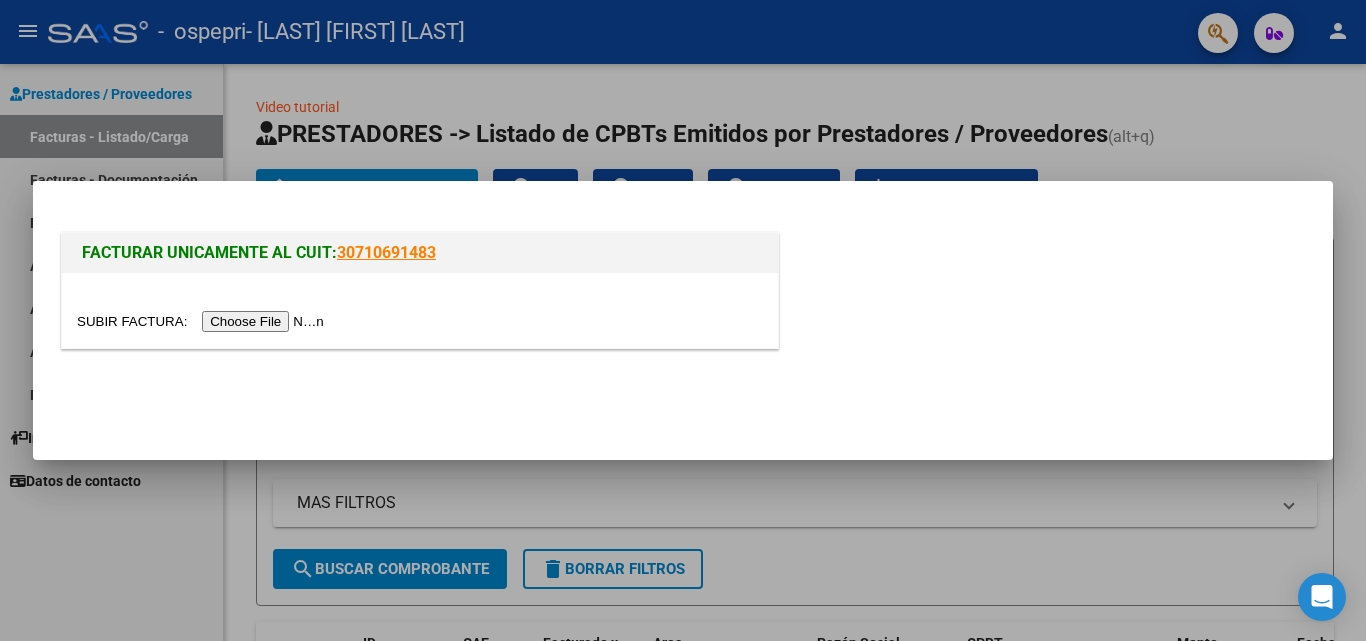 click at bounding box center (203, 321) 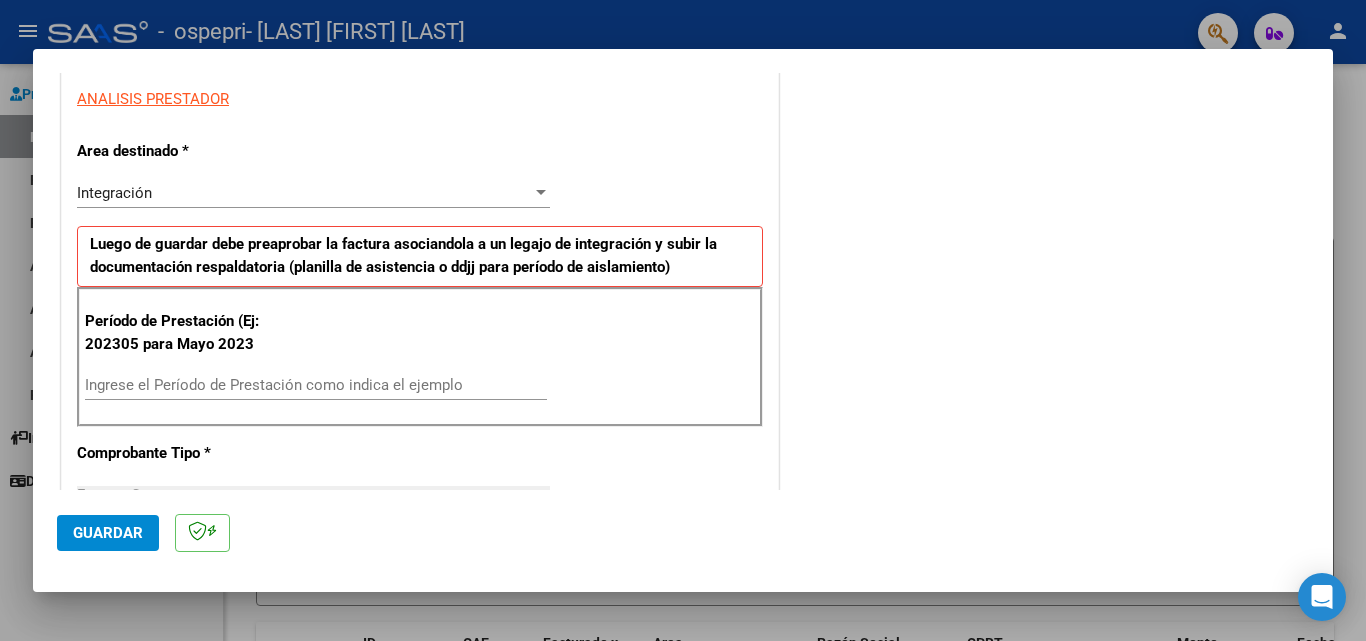 scroll, scrollTop: 400, scrollLeft: 0, axis: vertical 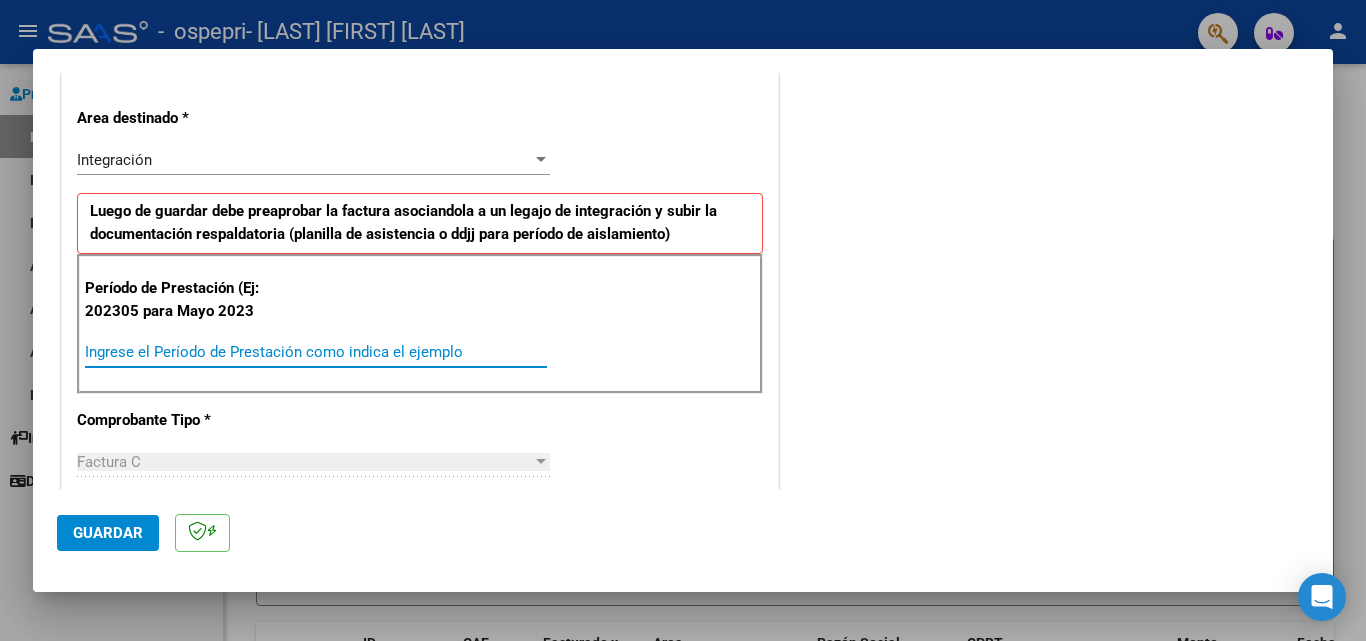 click on "Ingrese el Período de Prestación como indica el ejemplo" at bounding box center [316, 352] 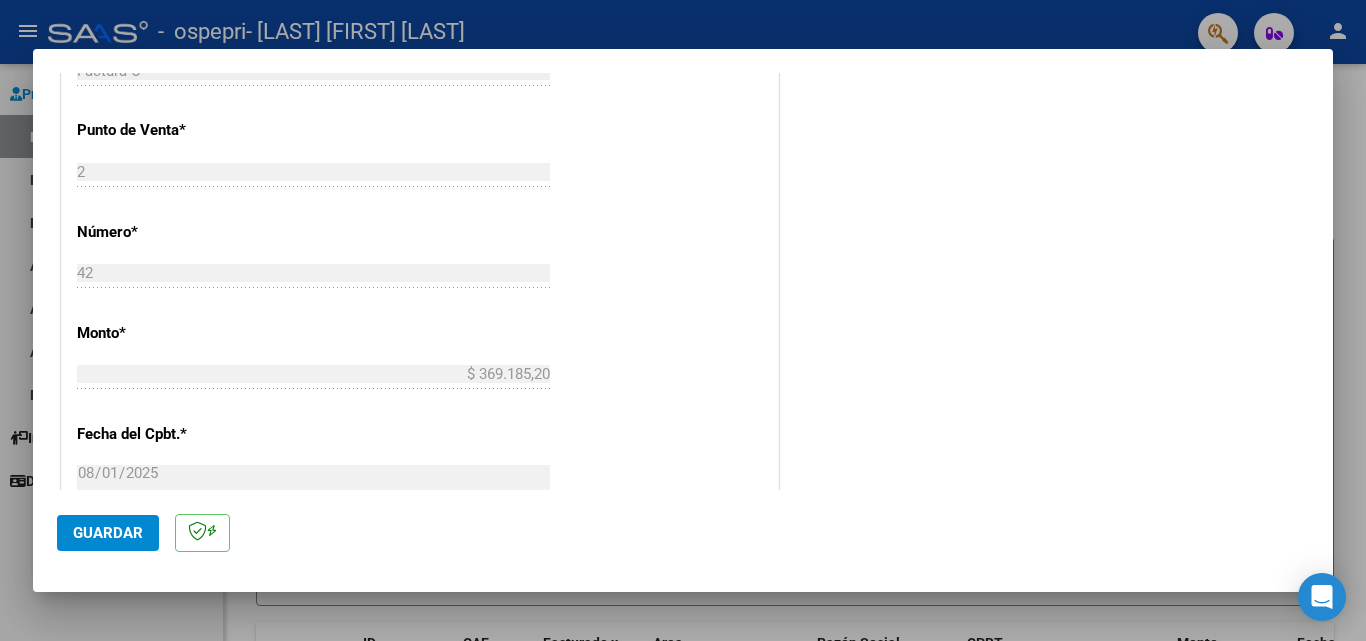 scroll, scrollTop: 900, scrollLeft: 0, axis: vertical 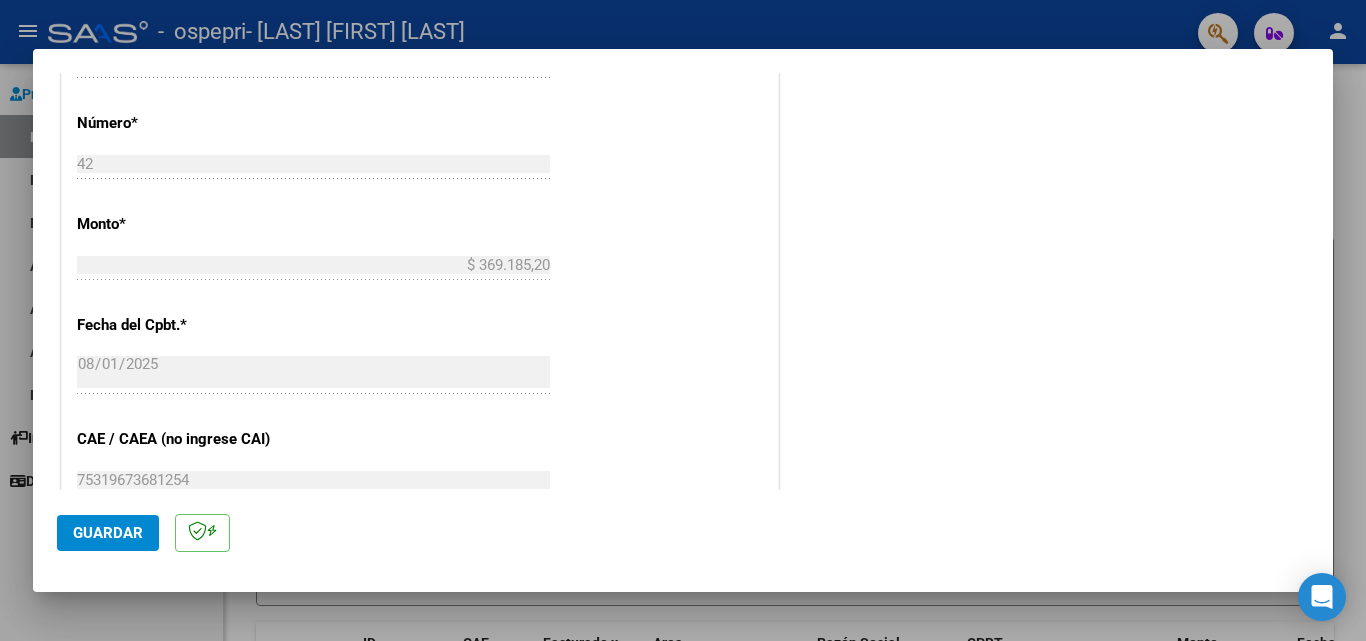 type on "202507" 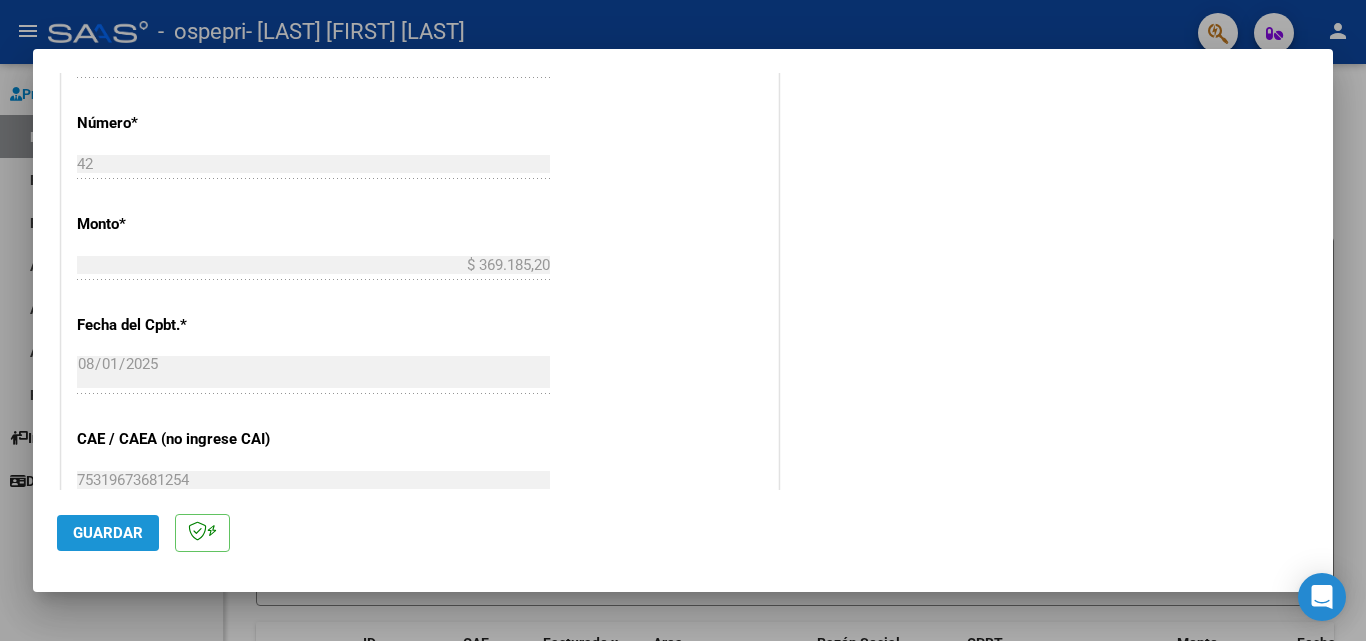 click on "Guardar" 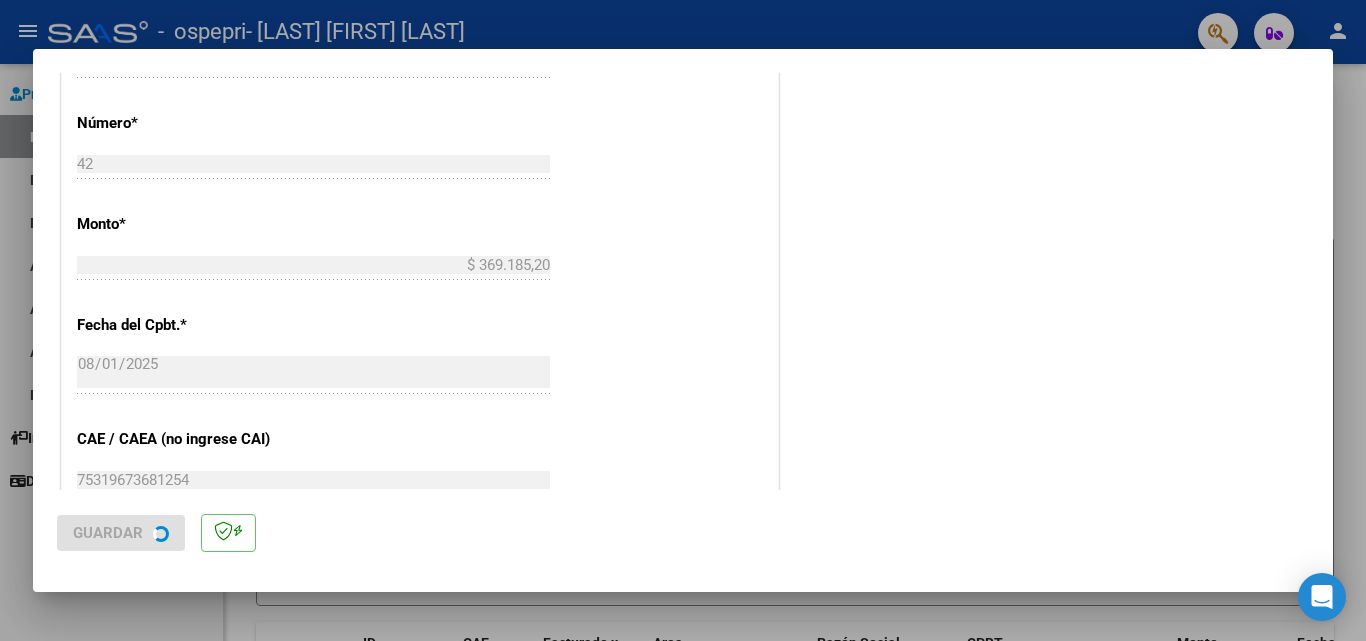 scroll, scrollTop: 0, scrollLeft: 0, axis: both 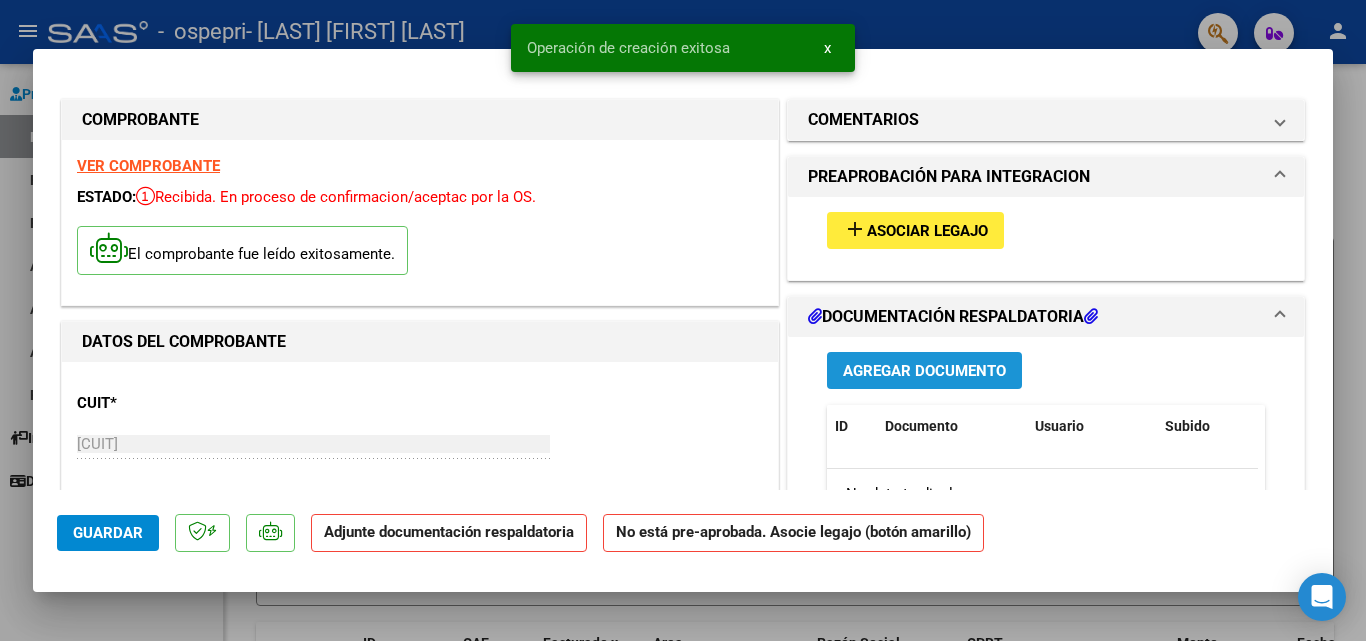 click on "Agregar Documento" at bounding box center (924, 371) 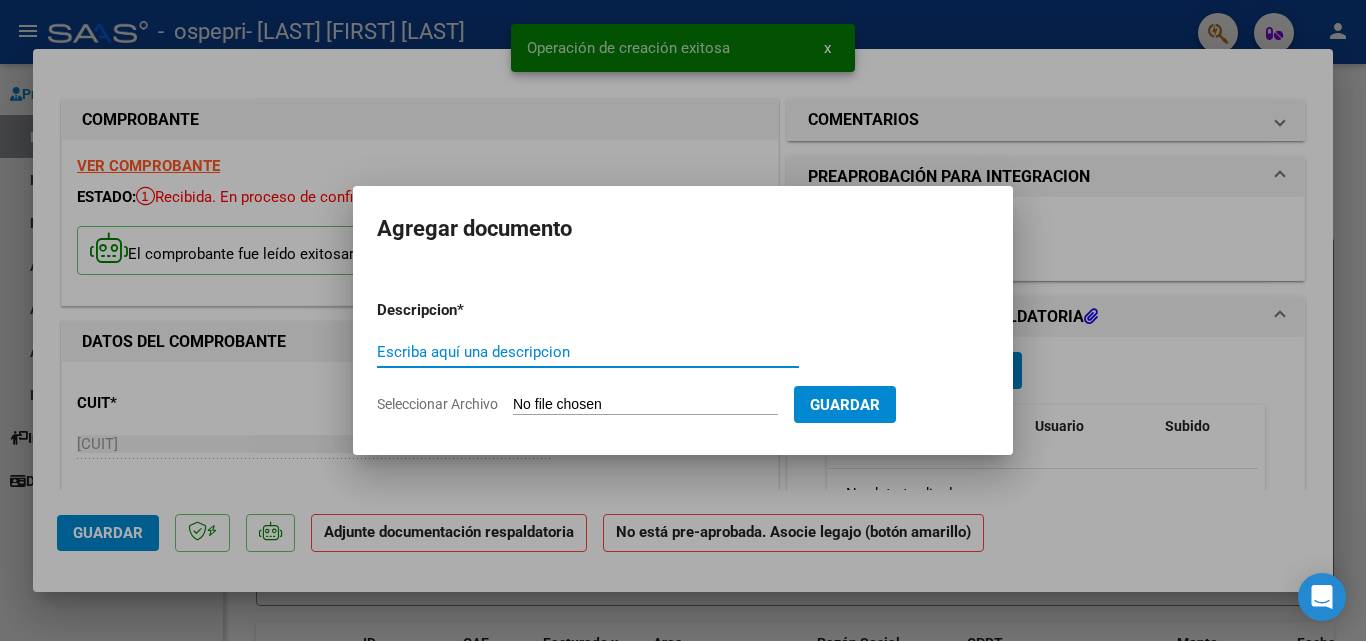 click on "Escriba aquí una descripcion" at bounding box center [588, 352] 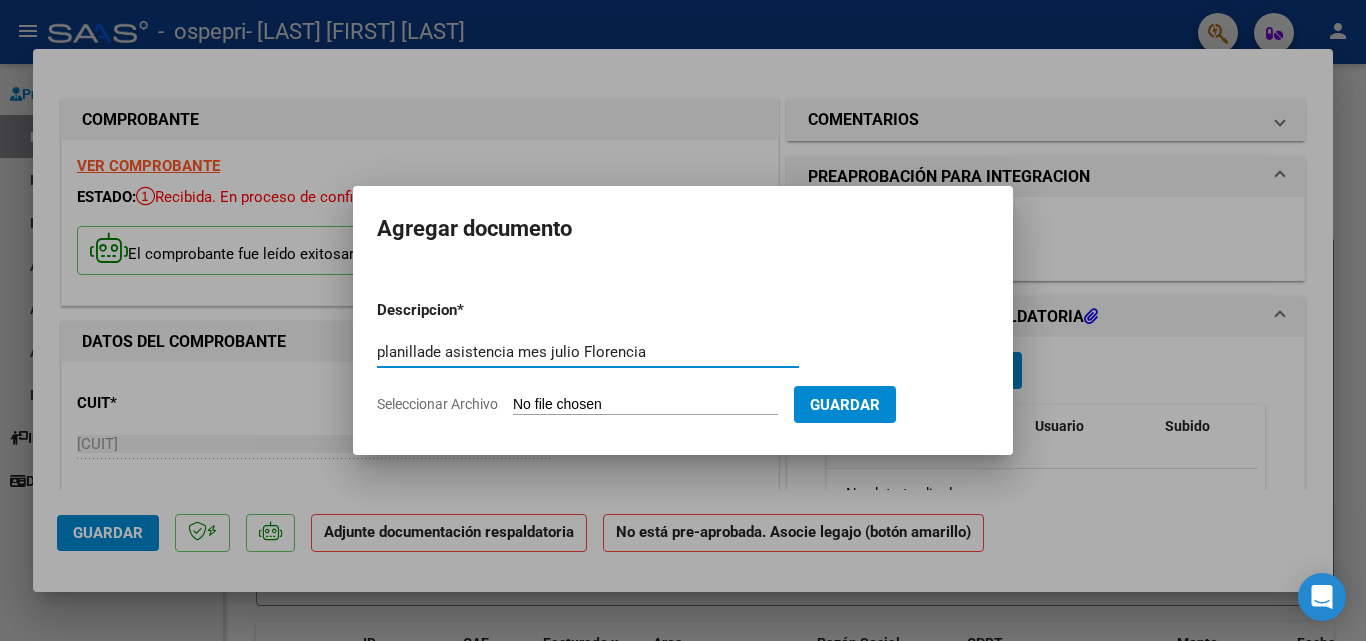 type on "planillade asistencia mes julio Florencia" 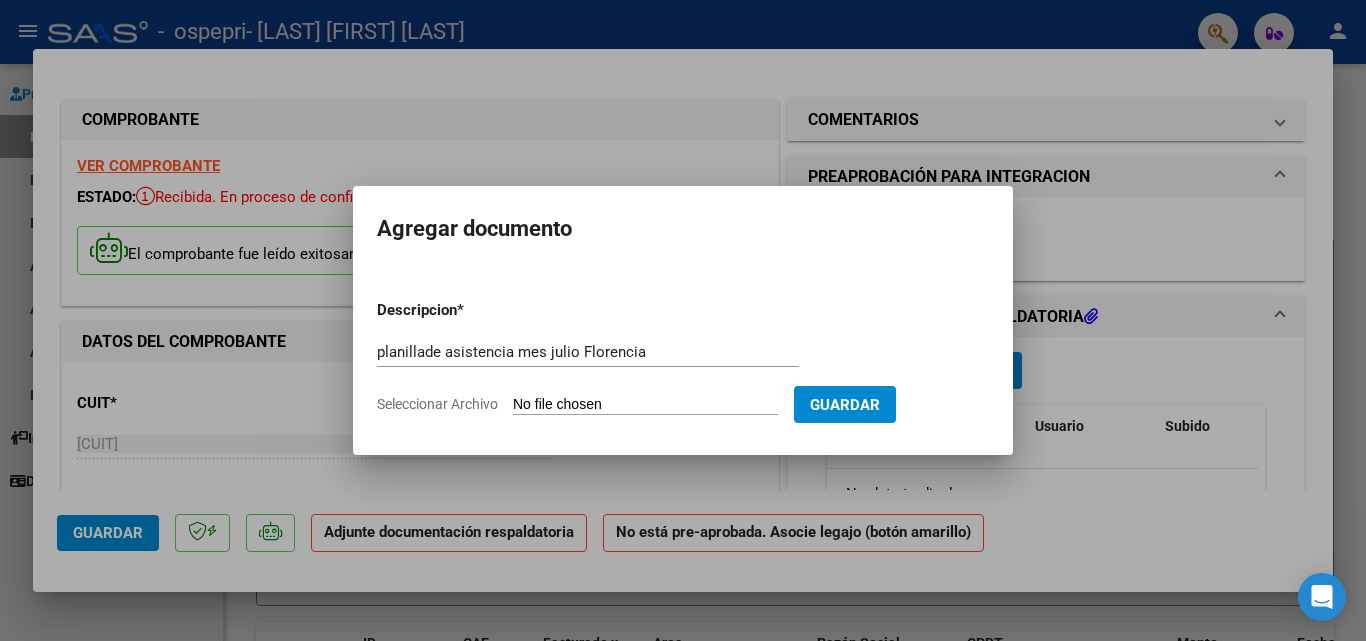 click on "Seleccionar Archivo" 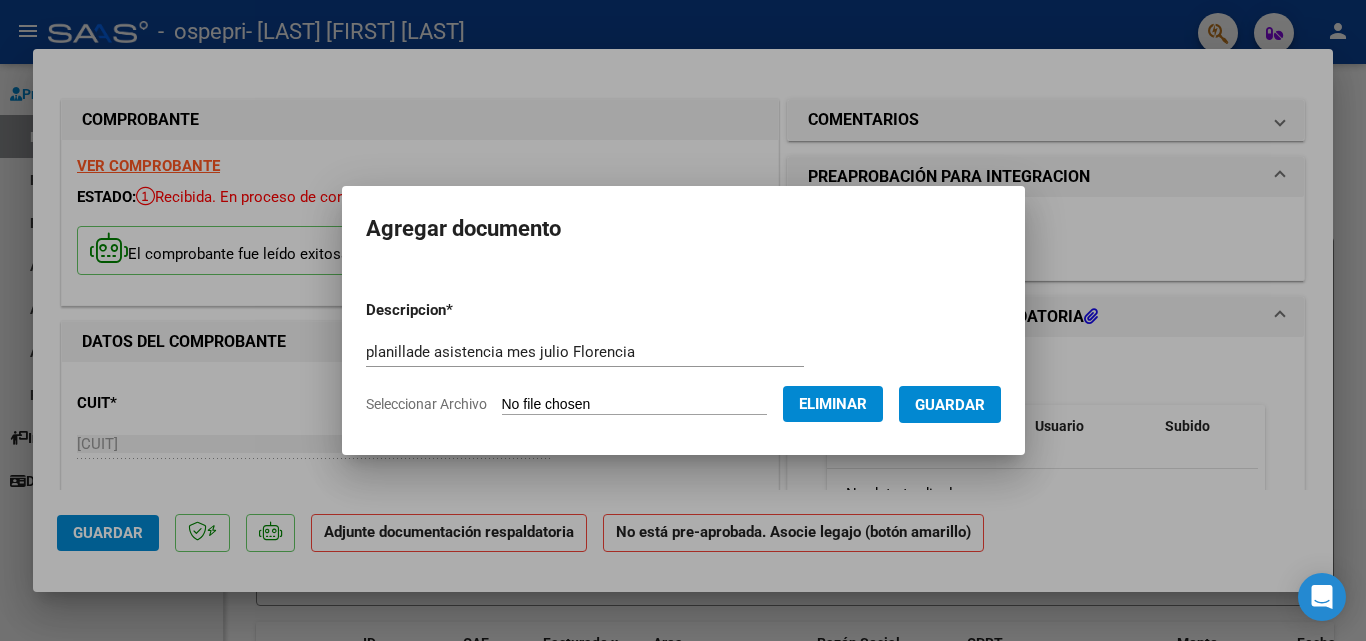 click on "Guardar" at bounding box center (950, 405) 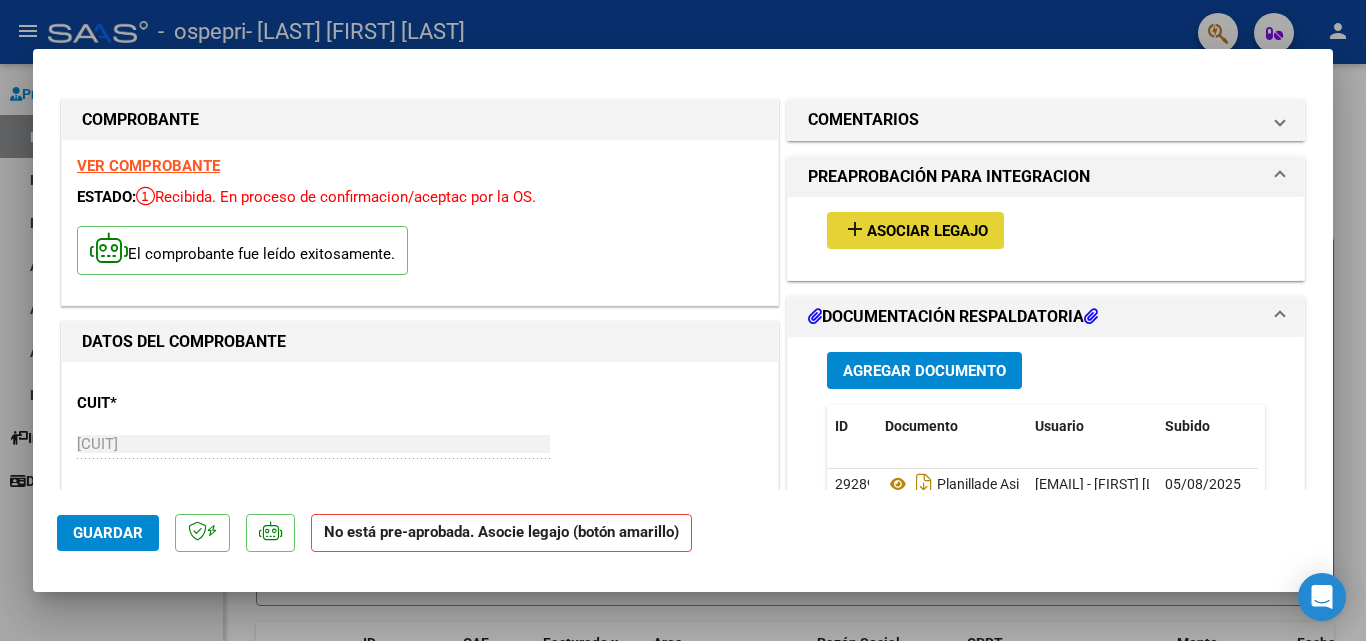 click on "Asociar Legajo" at bounding box center (927, 231) 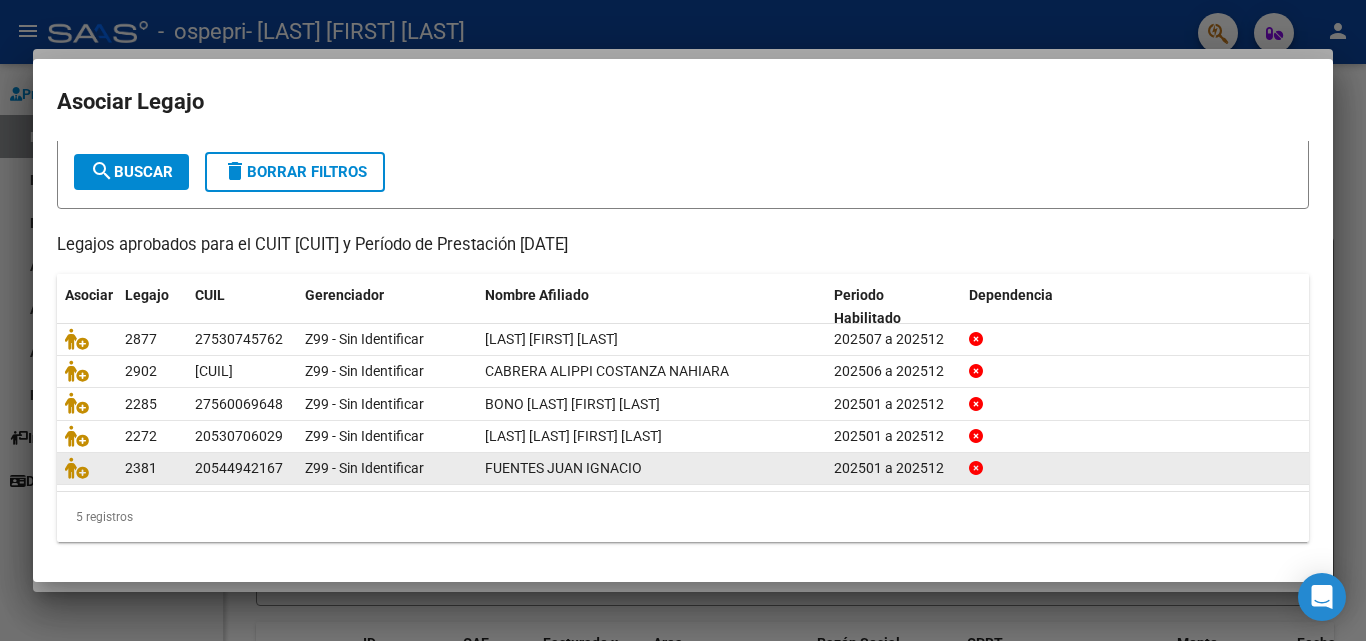 scroll, scrollTop: 0, scrollLeft: 0, axis: both 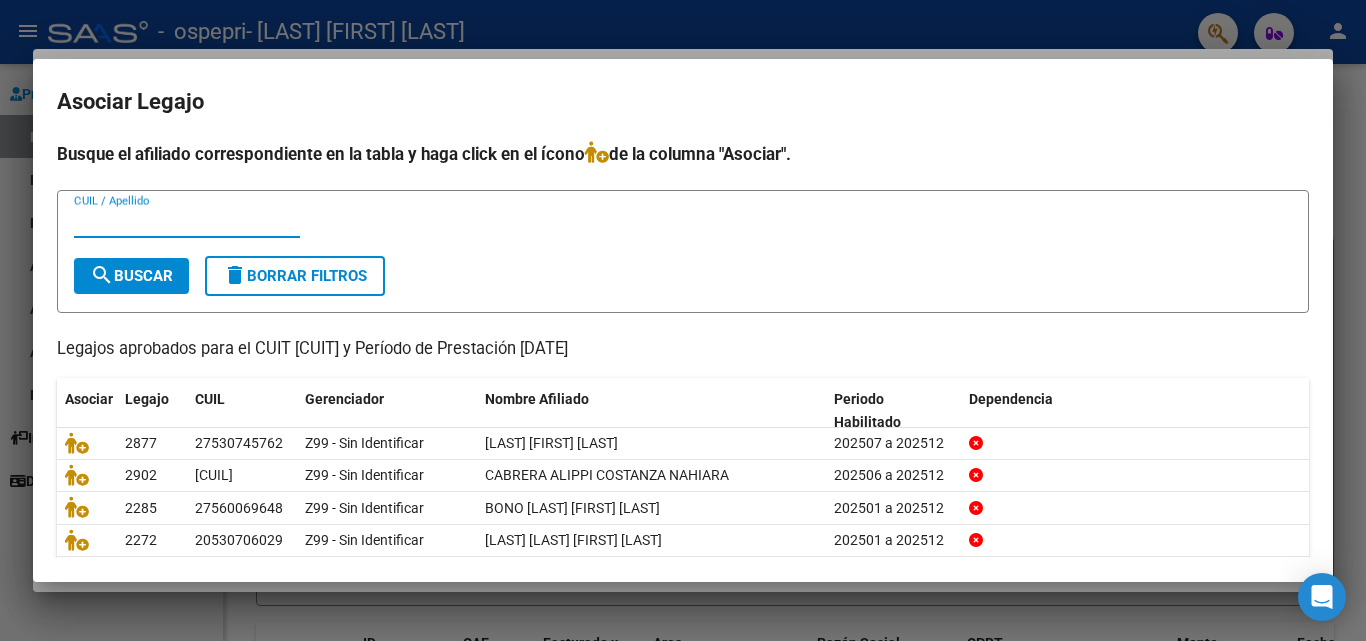 click on "CUIL / Apellido" at bounding box center (187, 222) 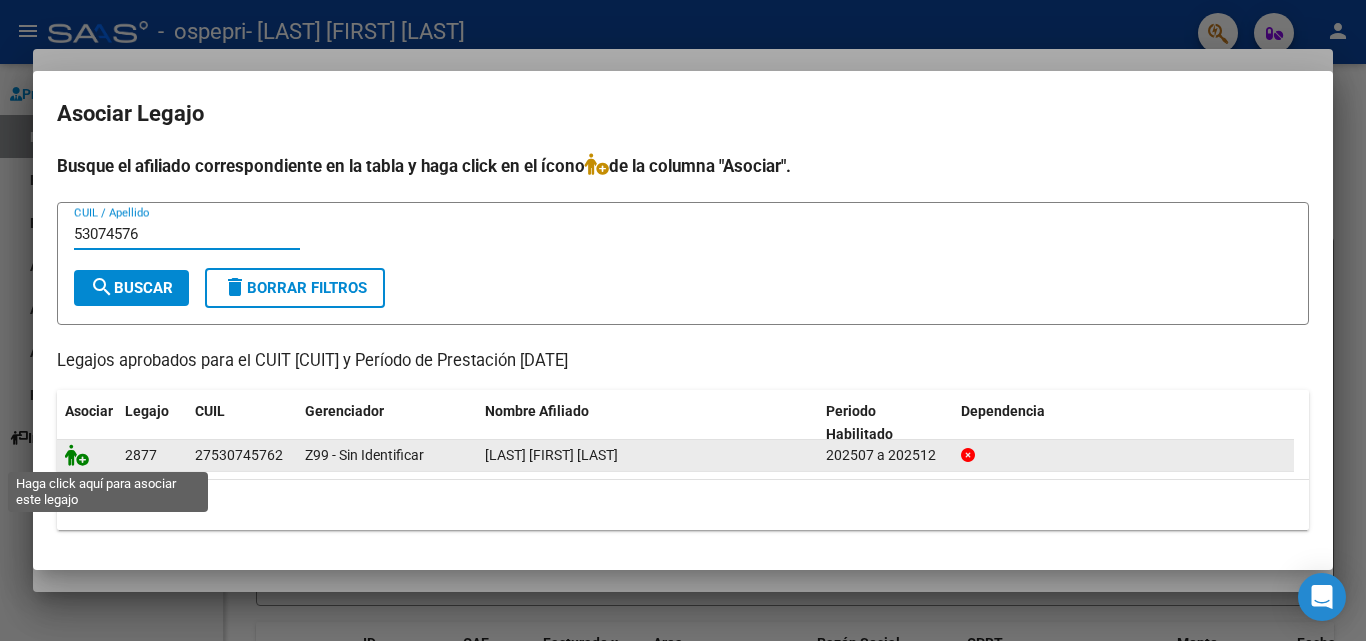 type on "53074576" 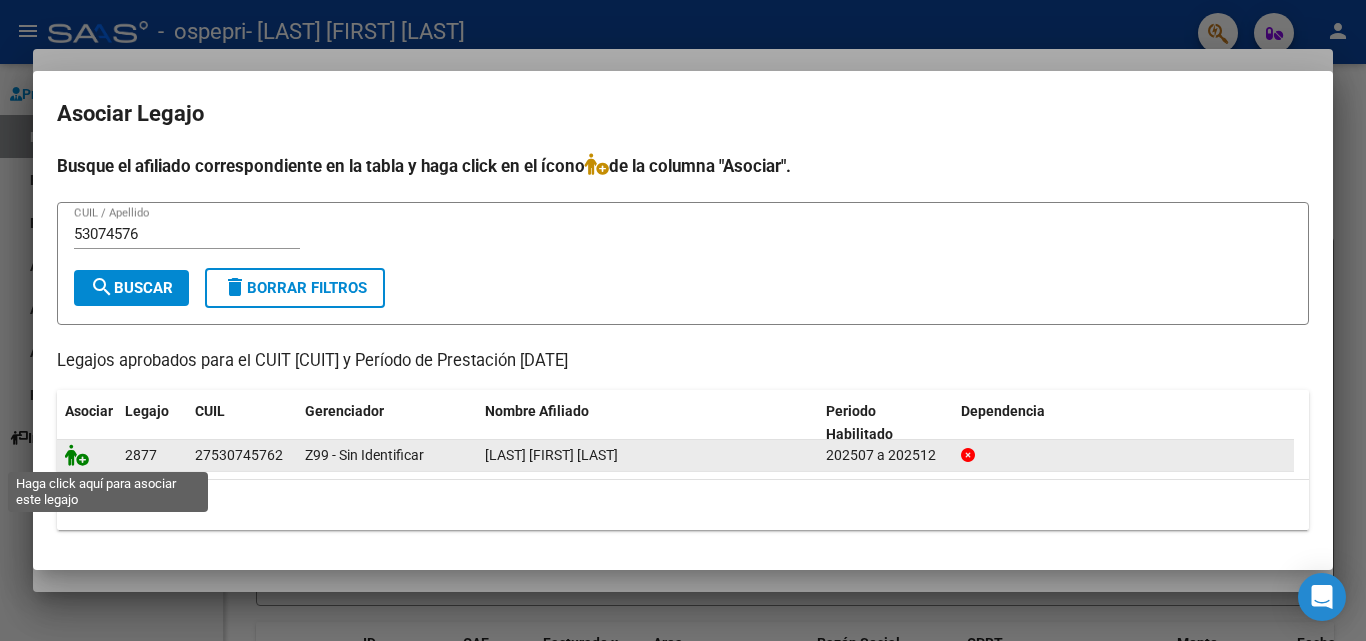 click 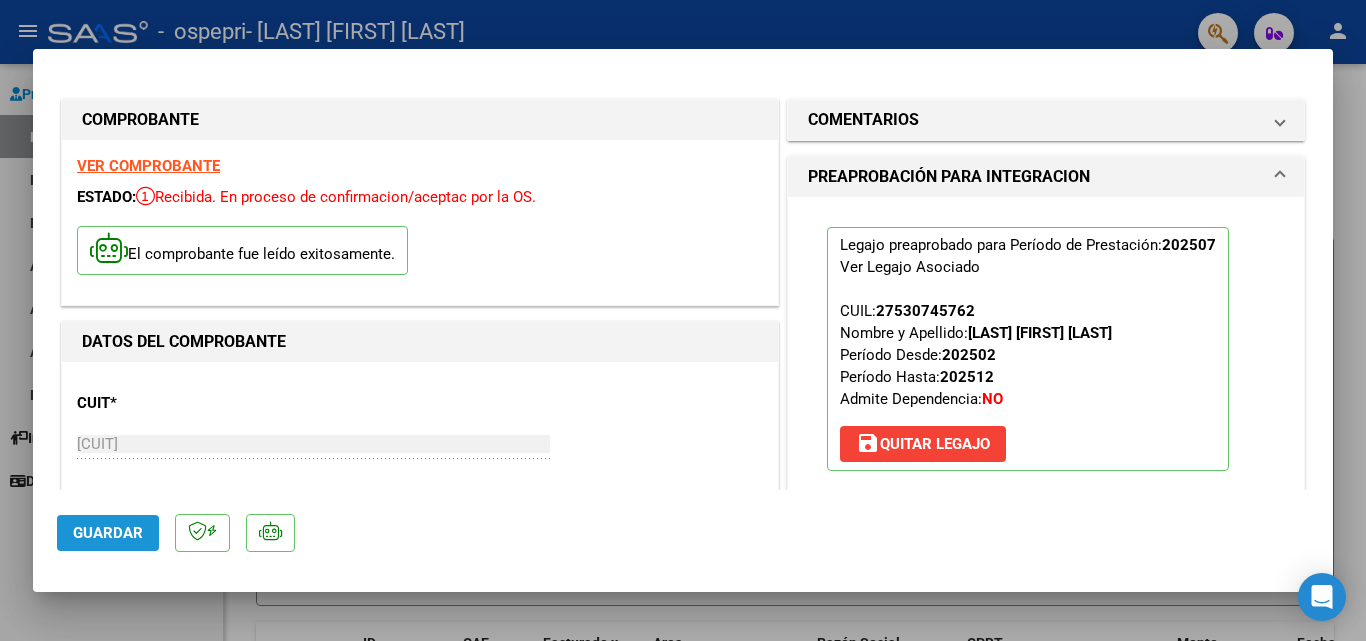 click on "Guardar" 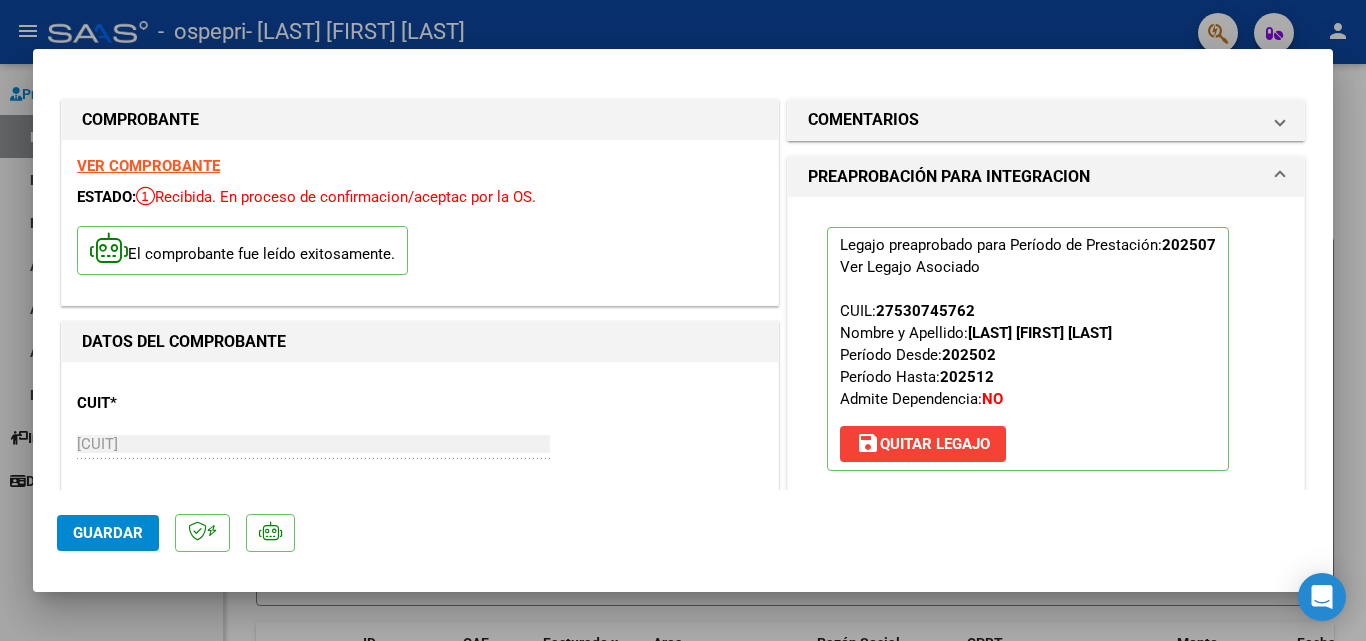 click at bounding box center (683, 320) 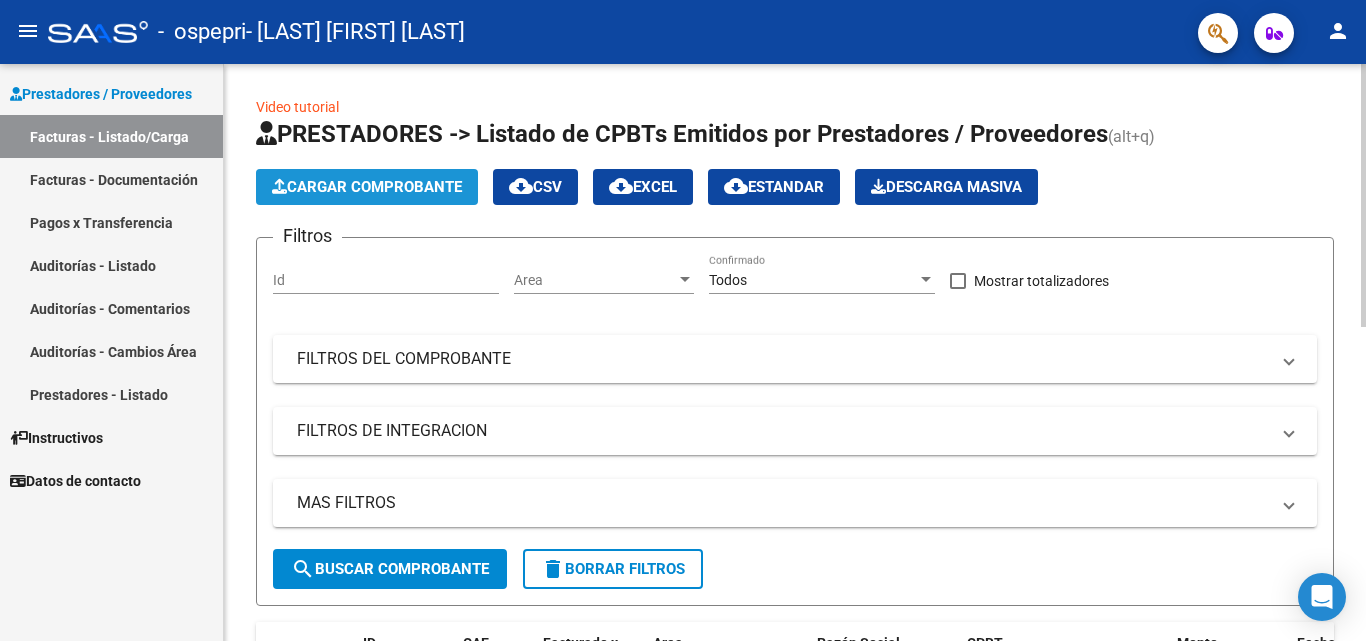 click on "Cargar Comprobante" 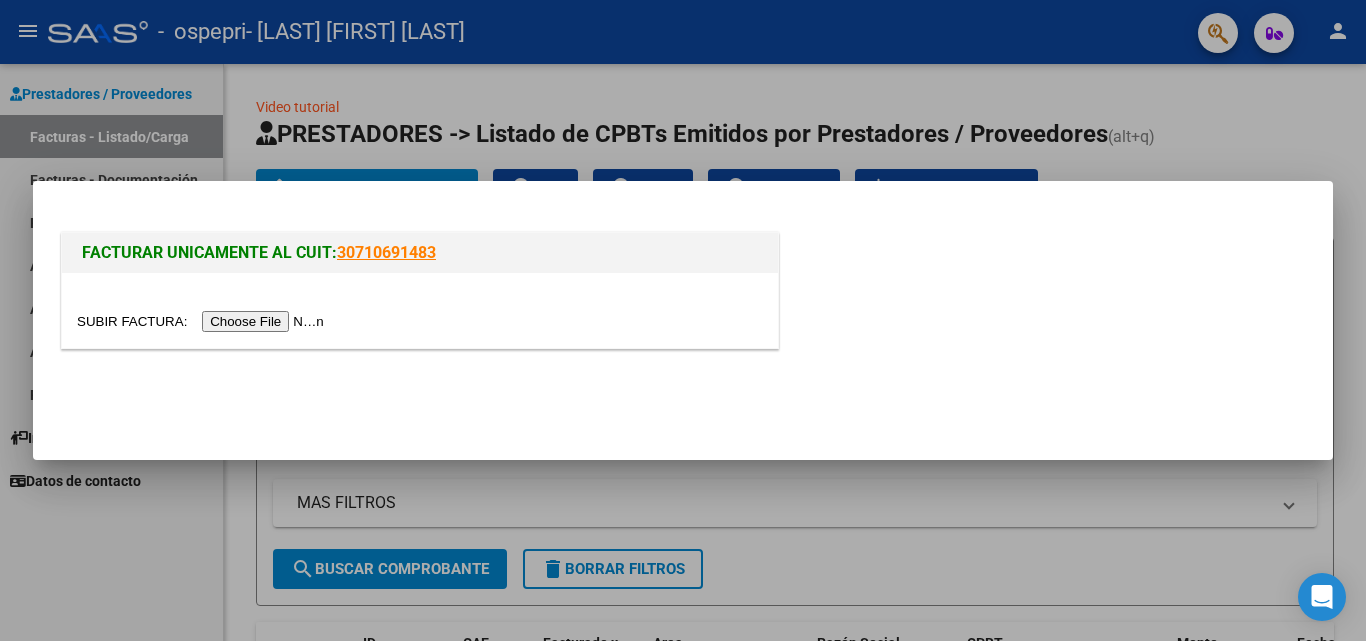 click at bounding box center (203, 321) 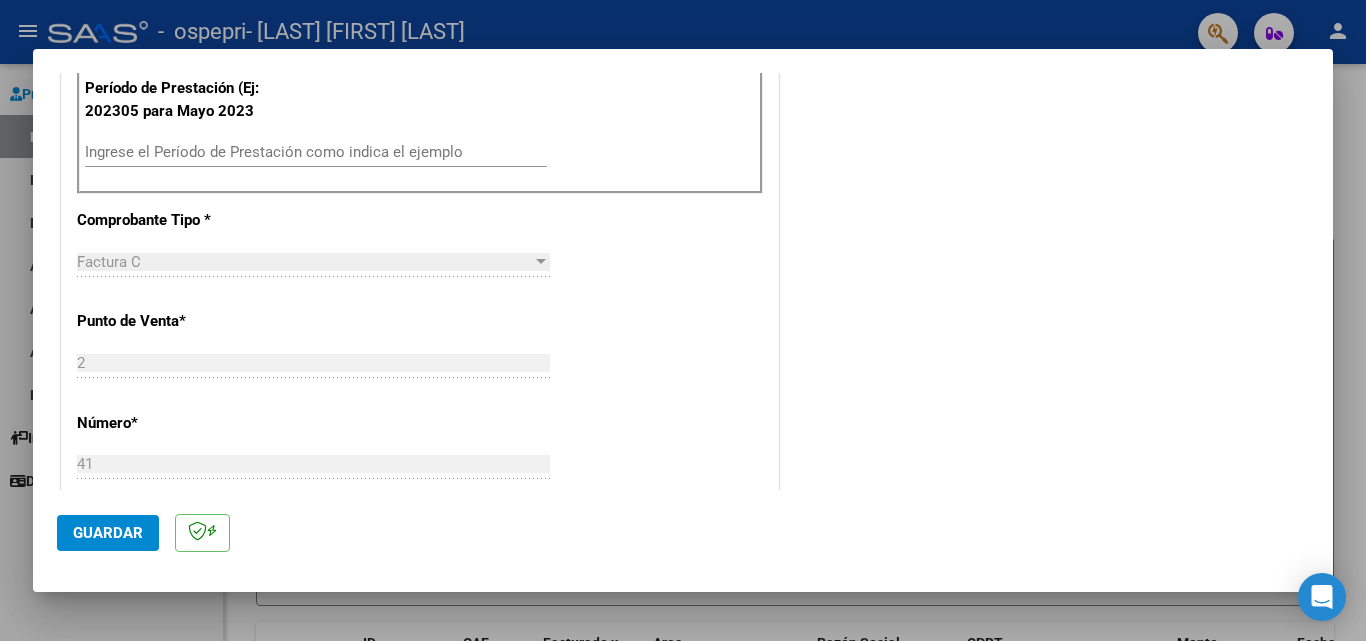 scroll, scrollTop: 500, scrollLeft: 0, axis: vertical 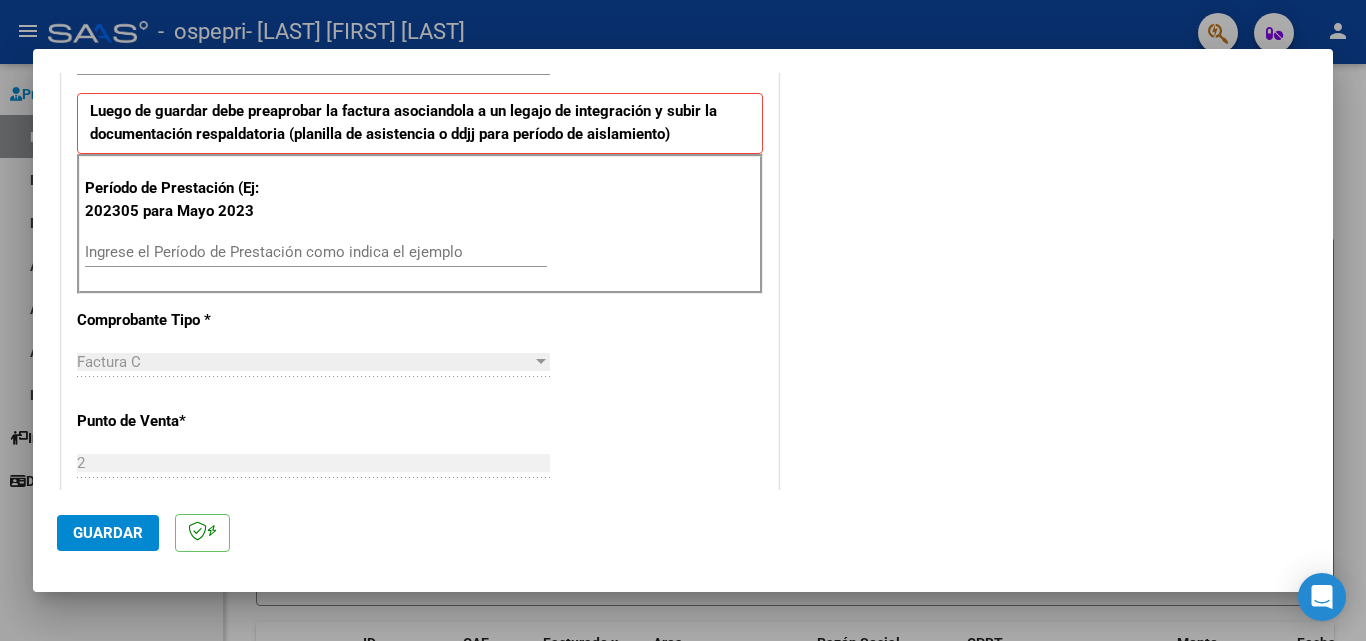 click on "Ingrese el Período de Prestación como indica el ejemplo" at bounding box center (316, 252) 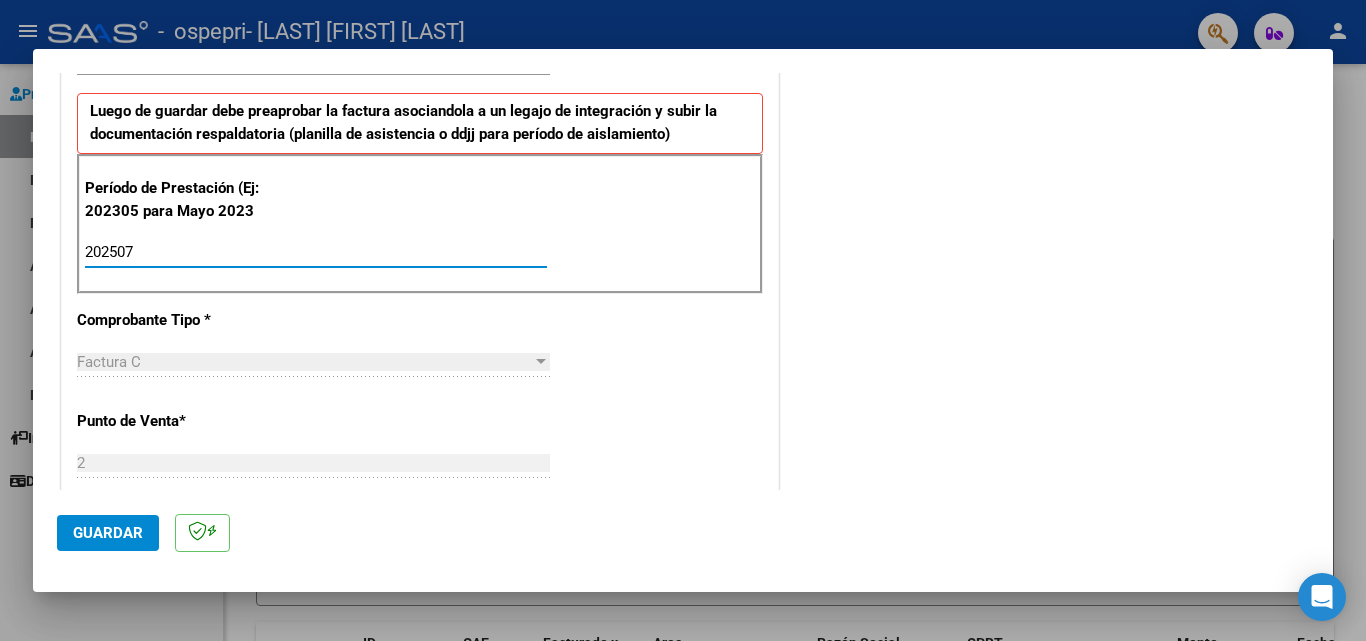 type on "202507" 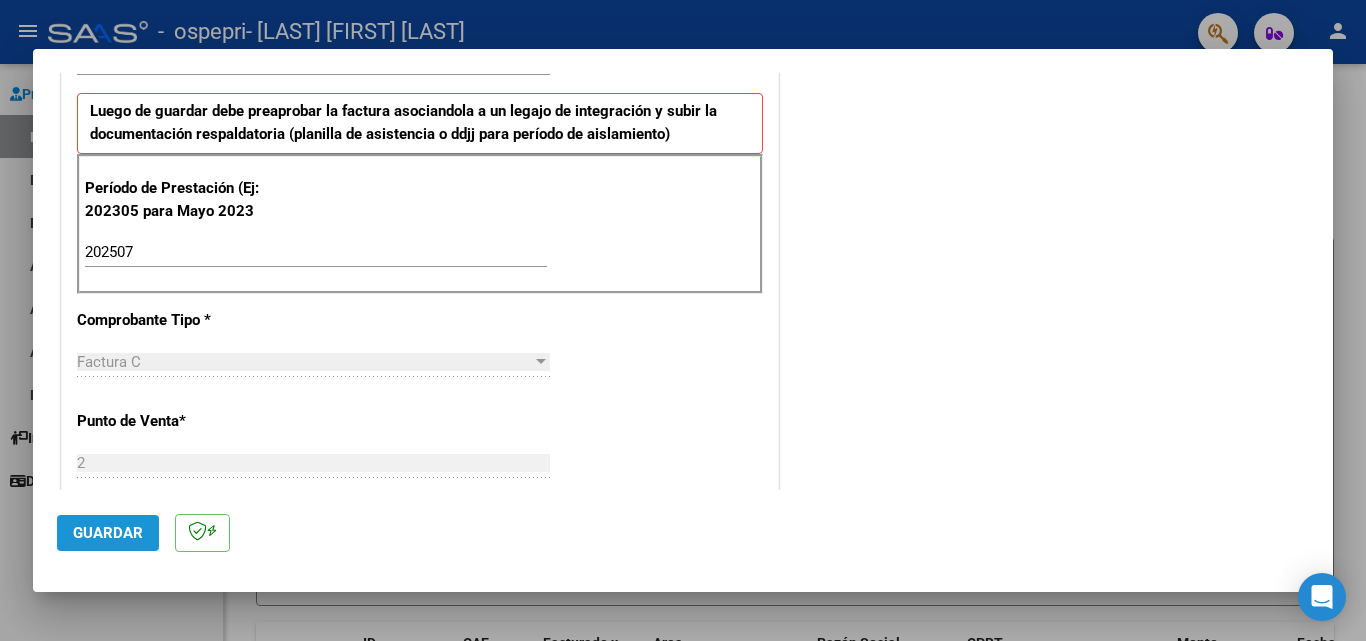 click on "Guardar" 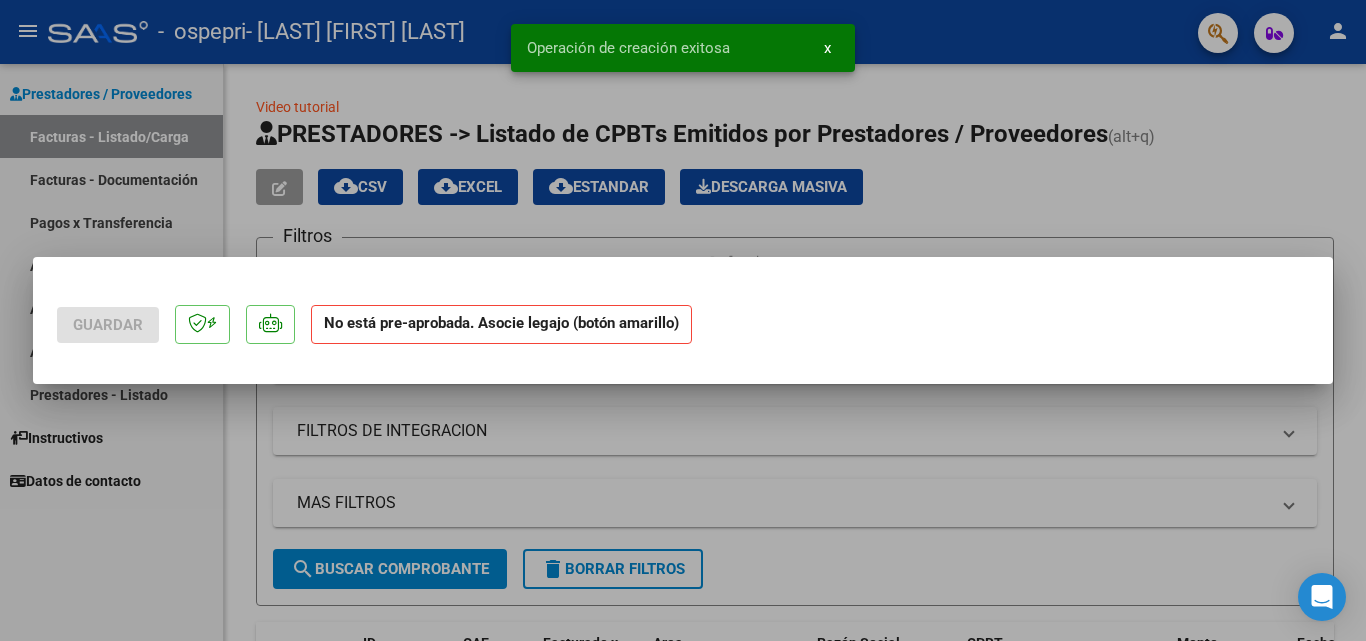 scroll, scrollTop: 0, scrollLeft: 0, axis: both 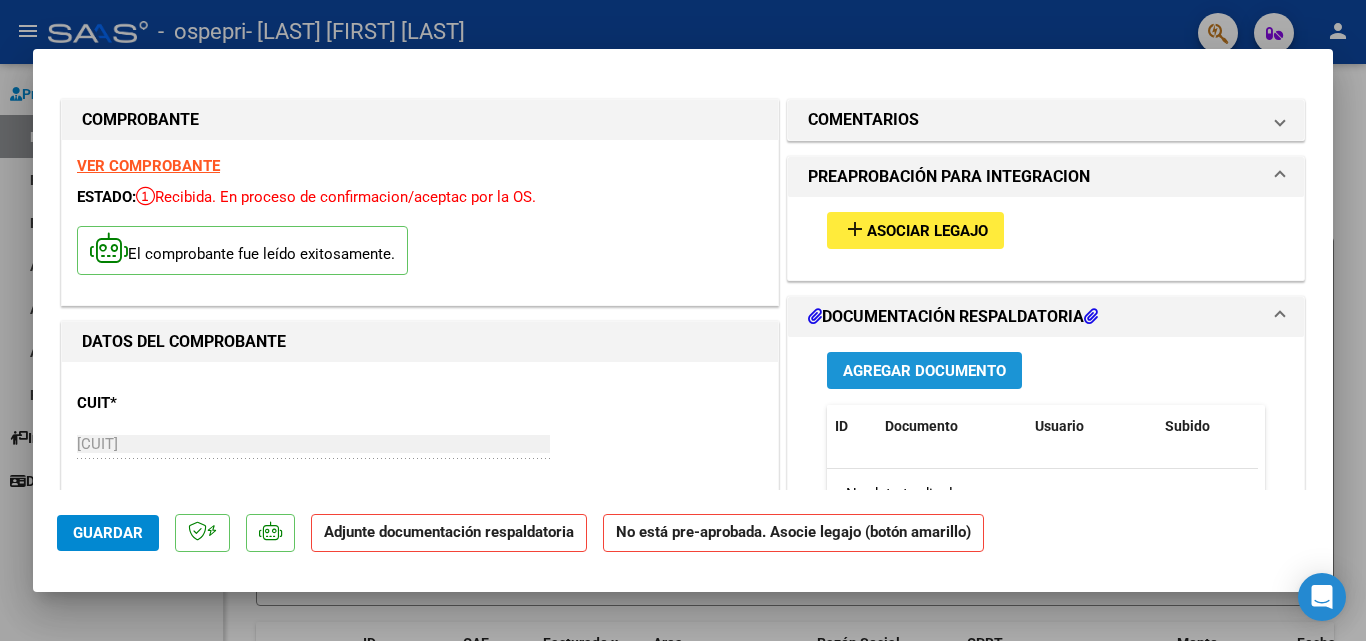 click on "Agregar Documento" at bounding box center [924, 371] 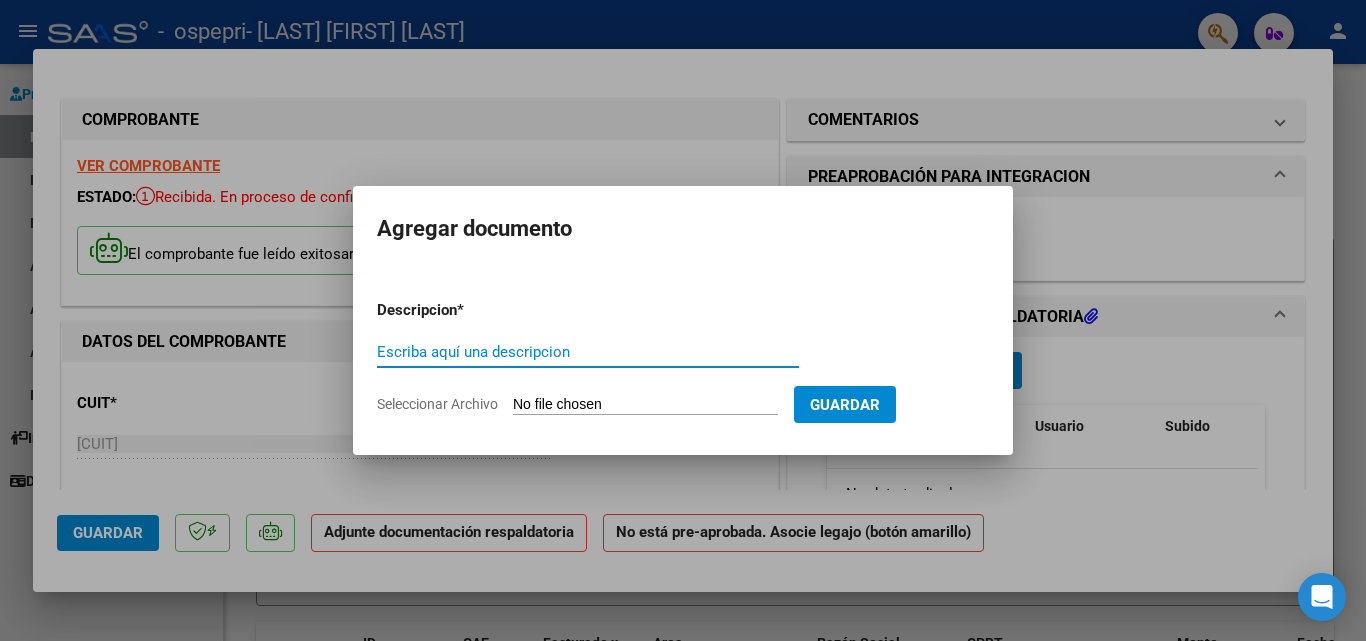 click on "Escriba aquí una descripcion" at bounding box center [588, 352] 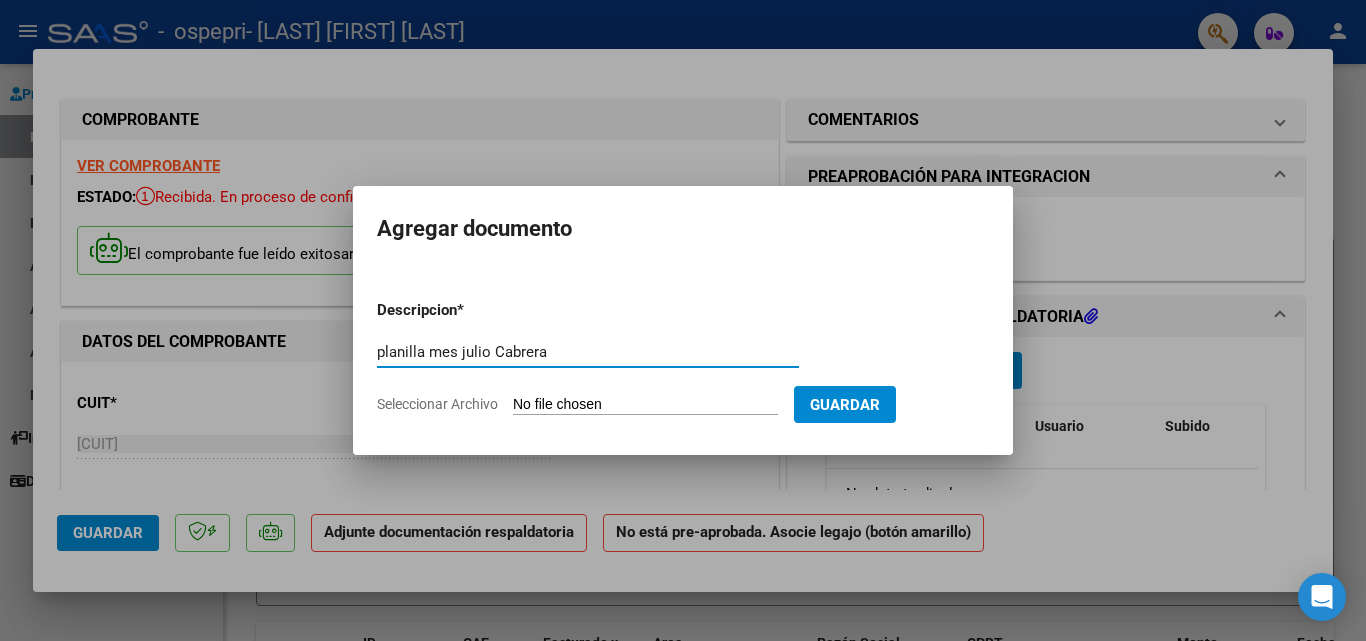 type on "planilla mes julio Cabrera" 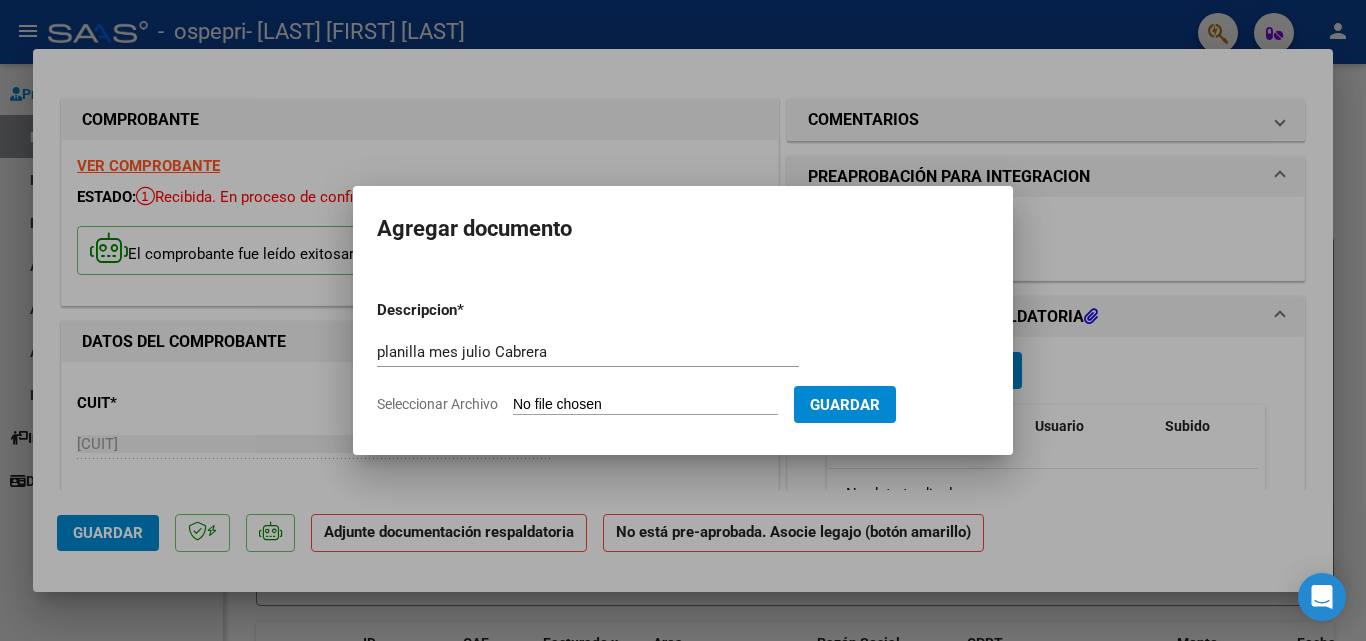 click on "Seleccionar Archivo" at bounding box center [645, 405] 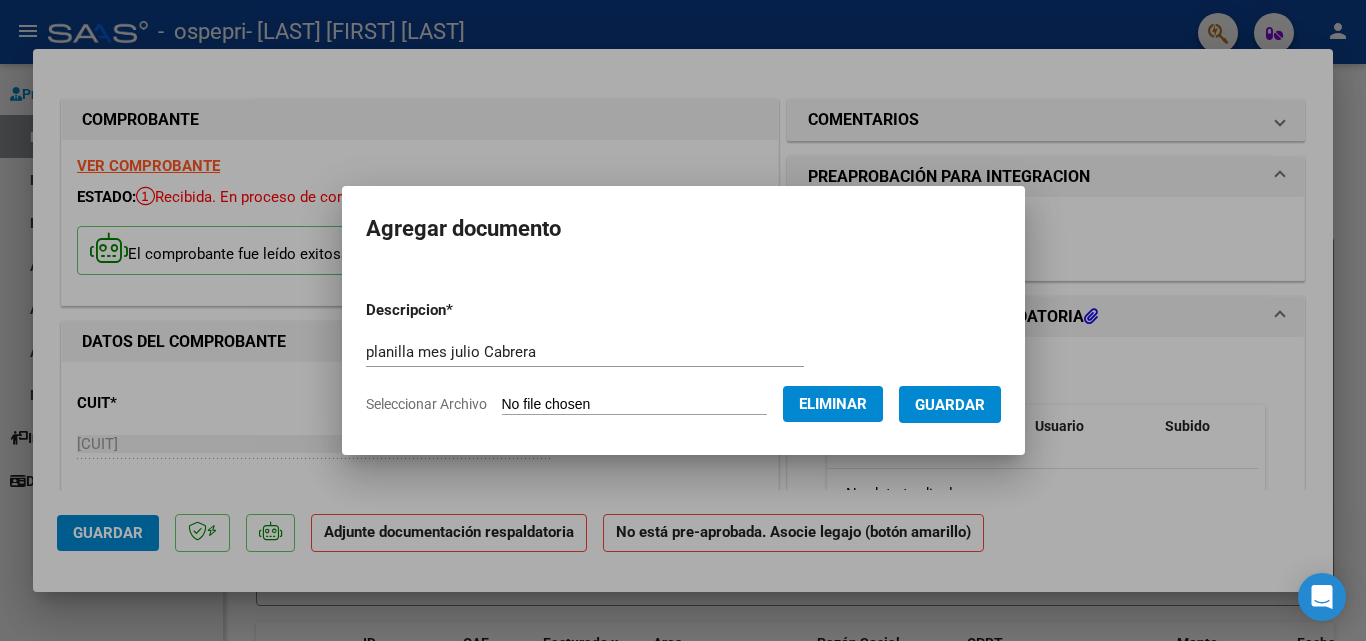click on "Guardar" at bounding box center [950, 405] 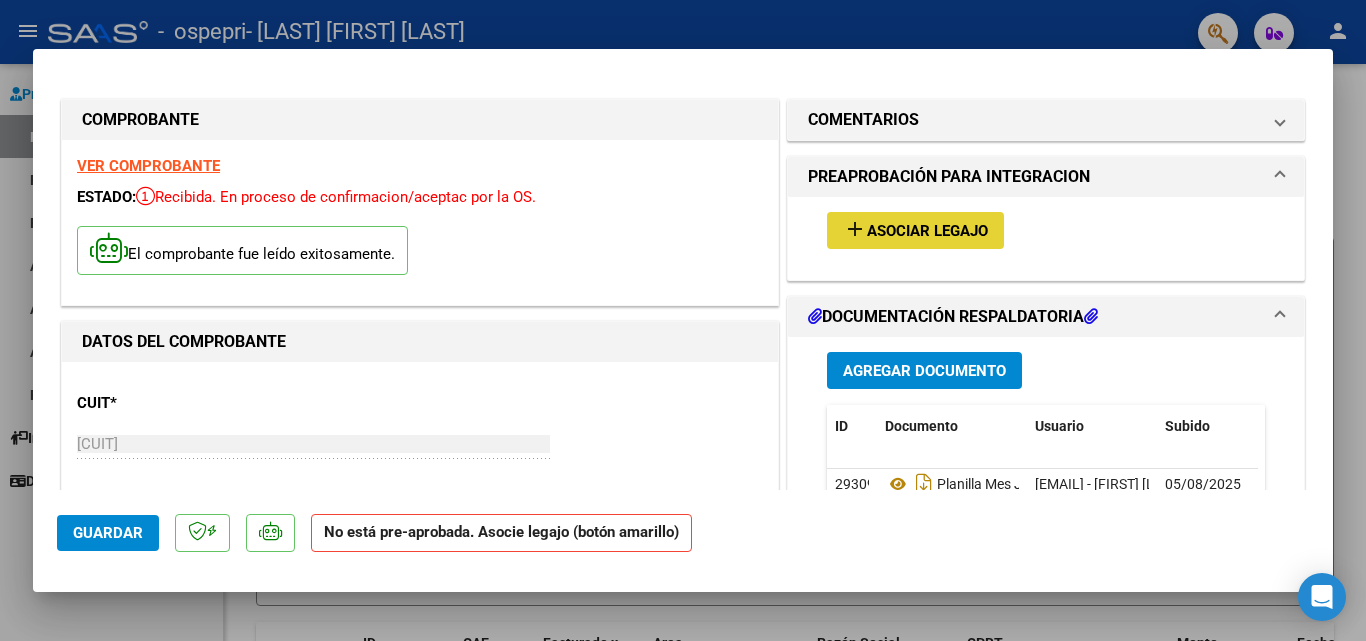 click on "Asociar Legajo" at bounding box center (927, 231) 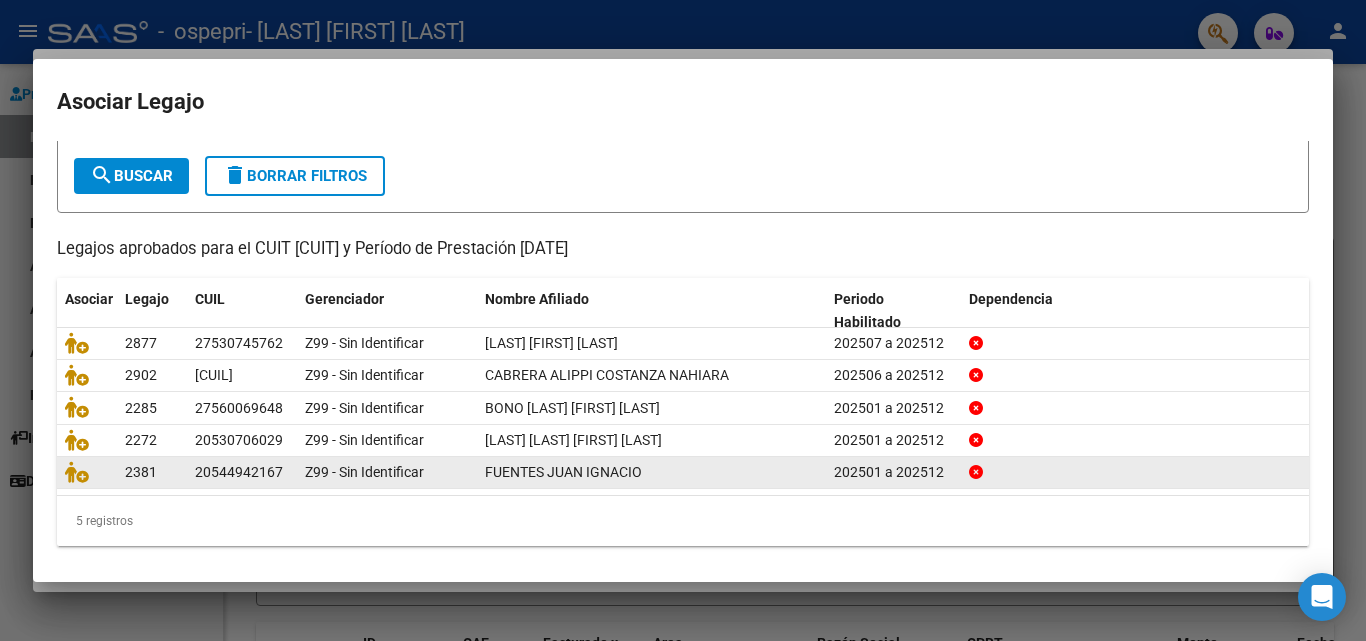 scroll, scrollTop: 0, scrollLeft: 0, axis: both 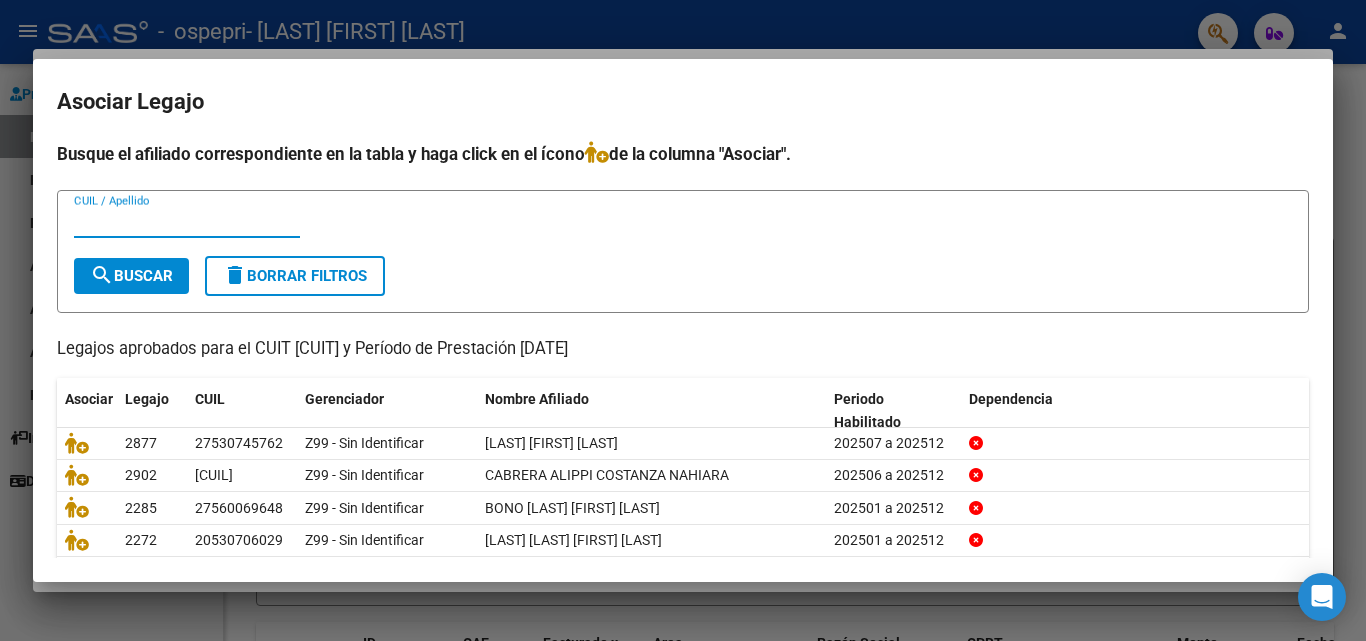 click on "CUIL / Apellido" at bounding box center (187, 222) 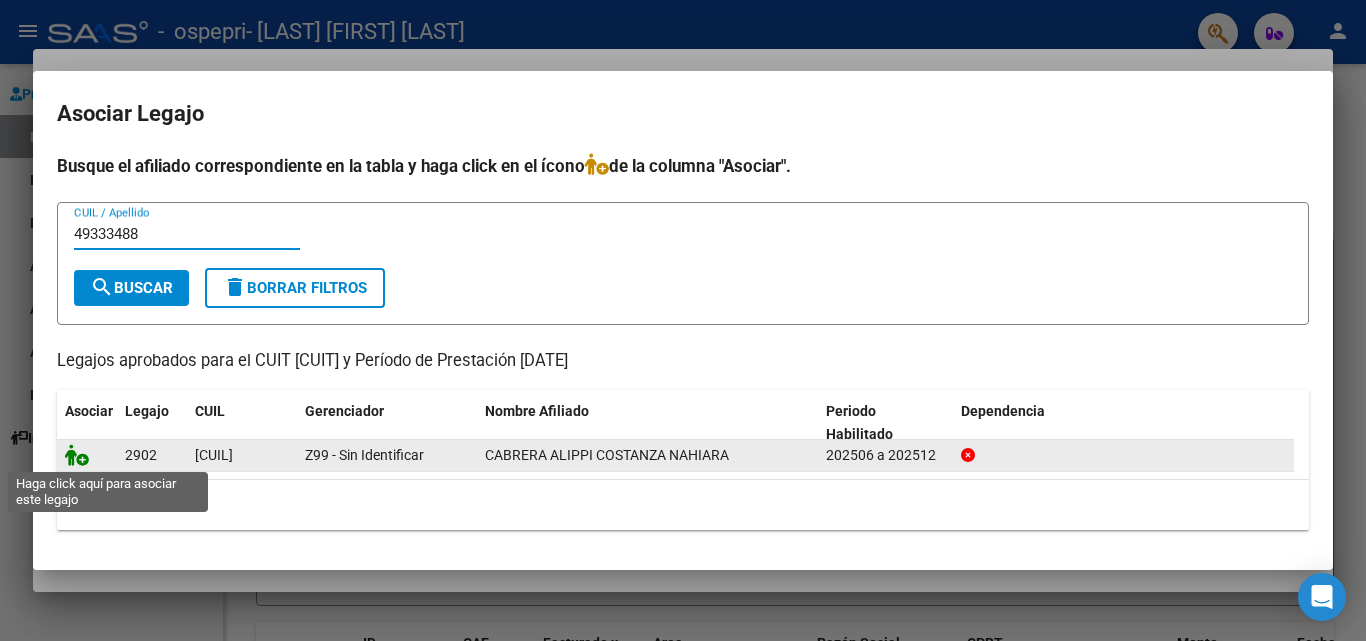 type on "49333488" 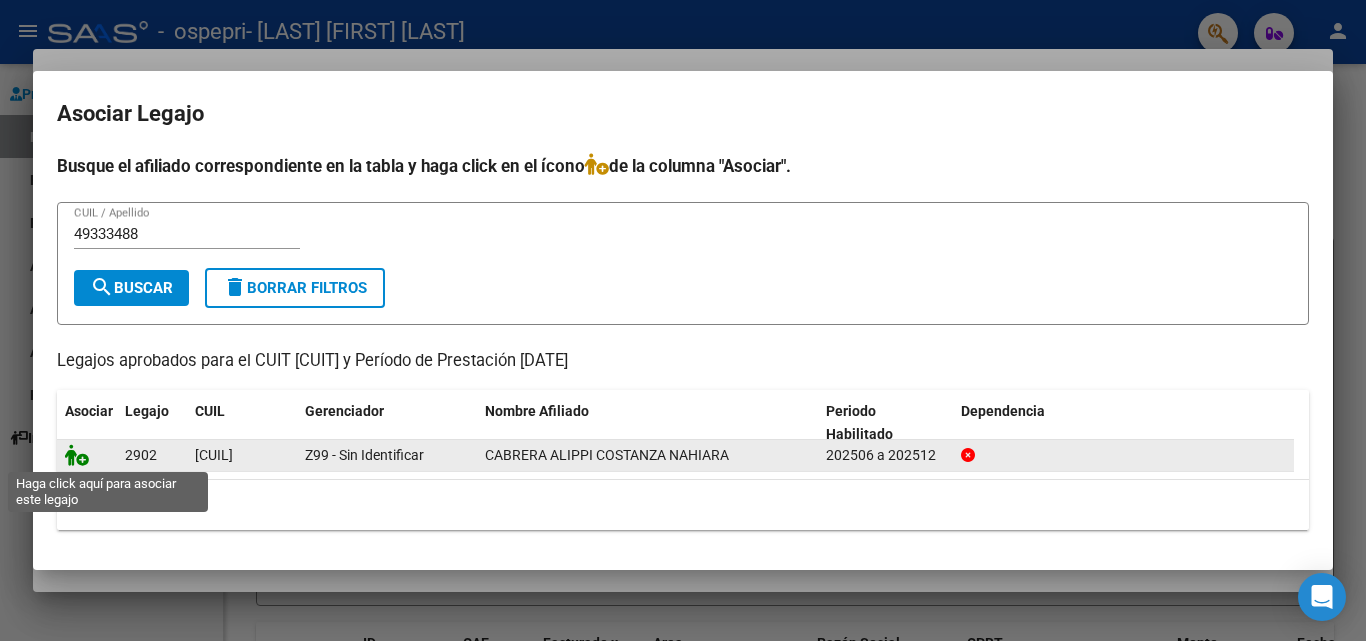click 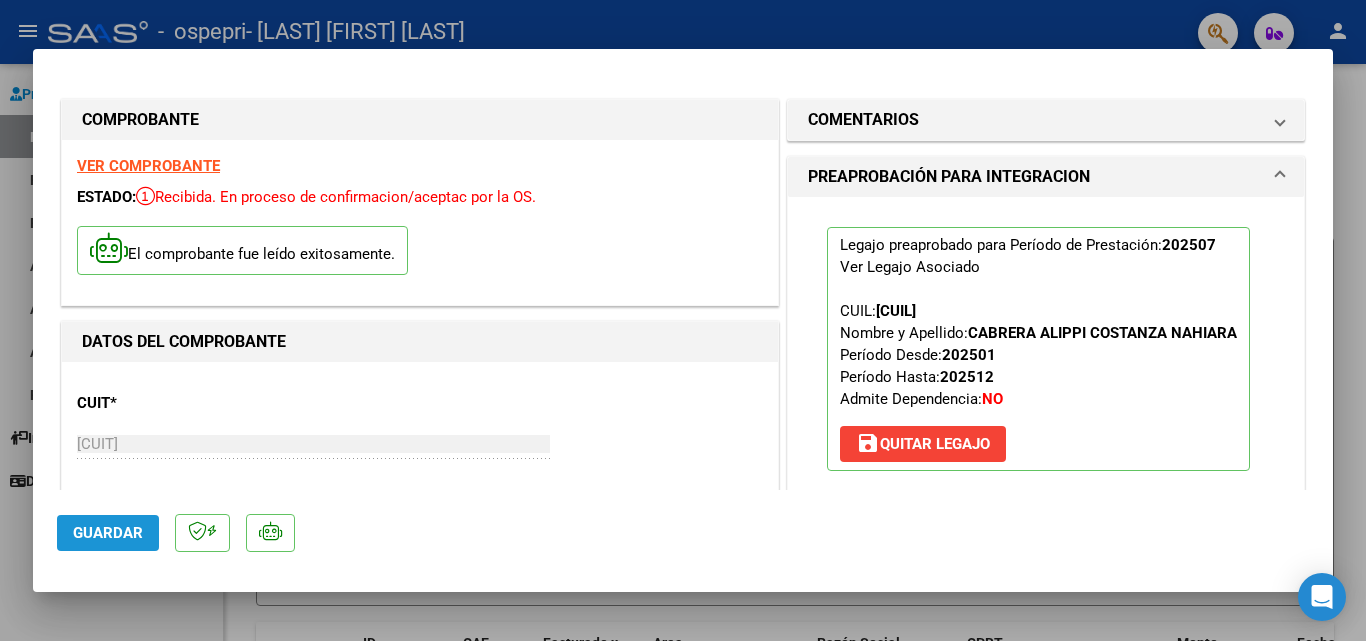 click on "Guardar" 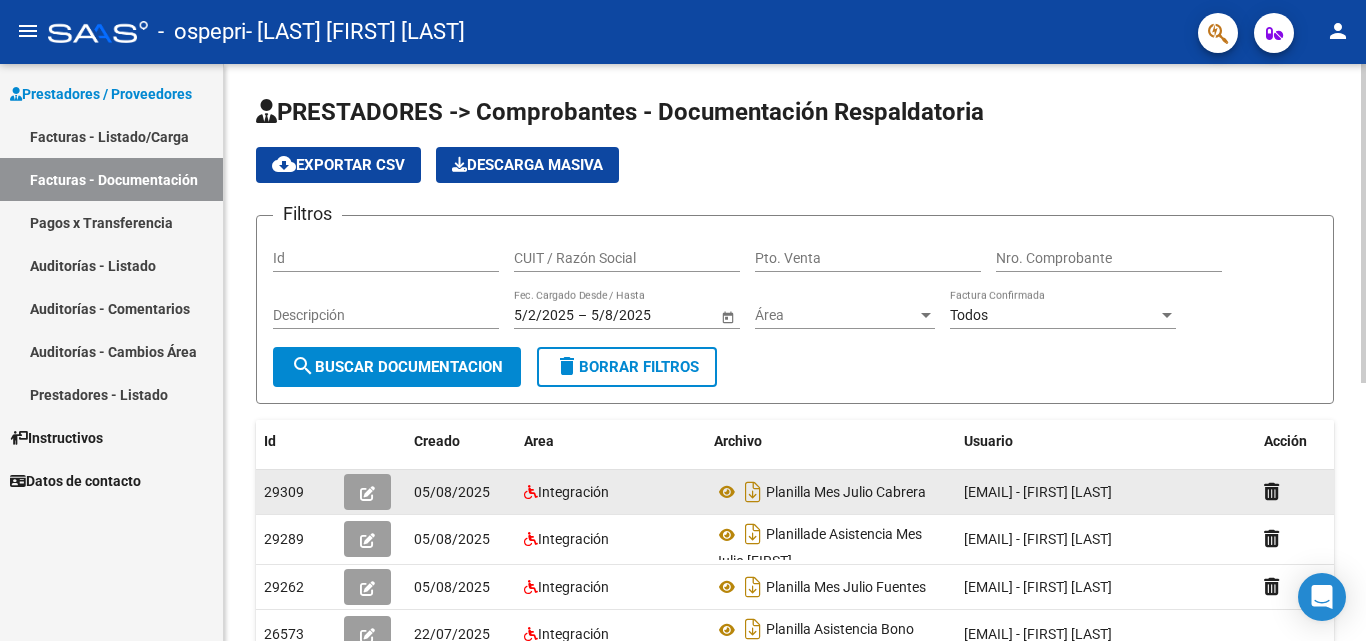scroll, scrollTop: 4, scrollLeft: 0, axis: vertical 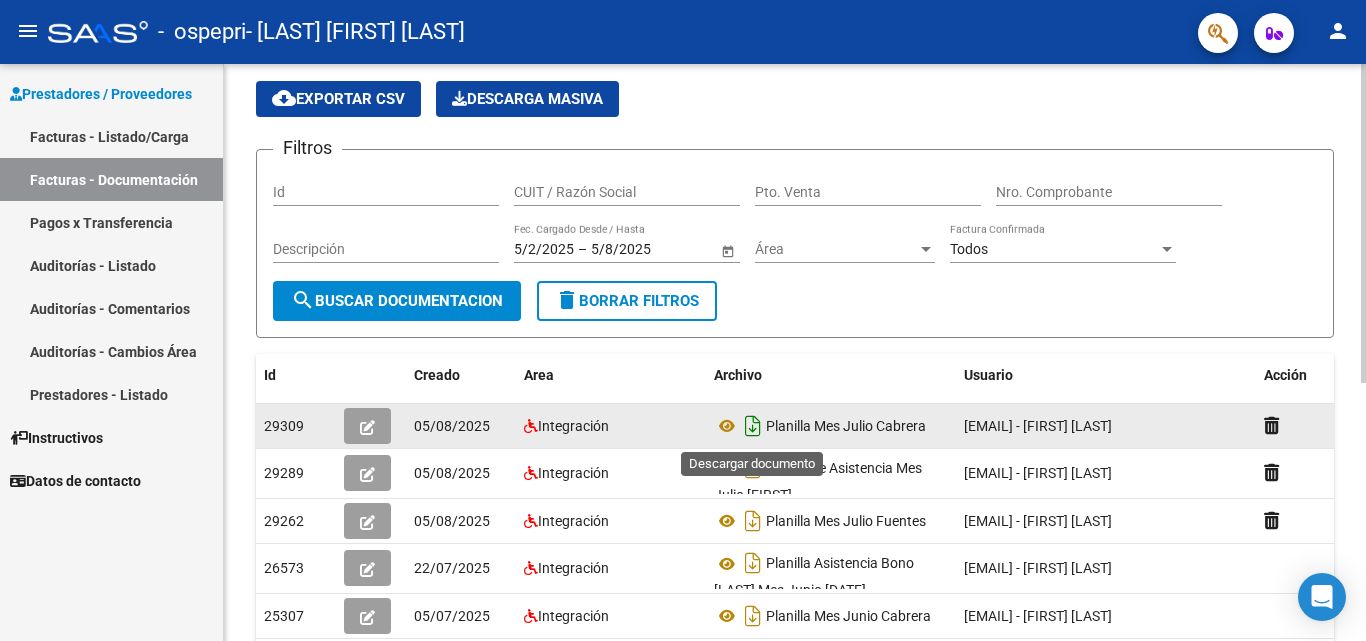 click 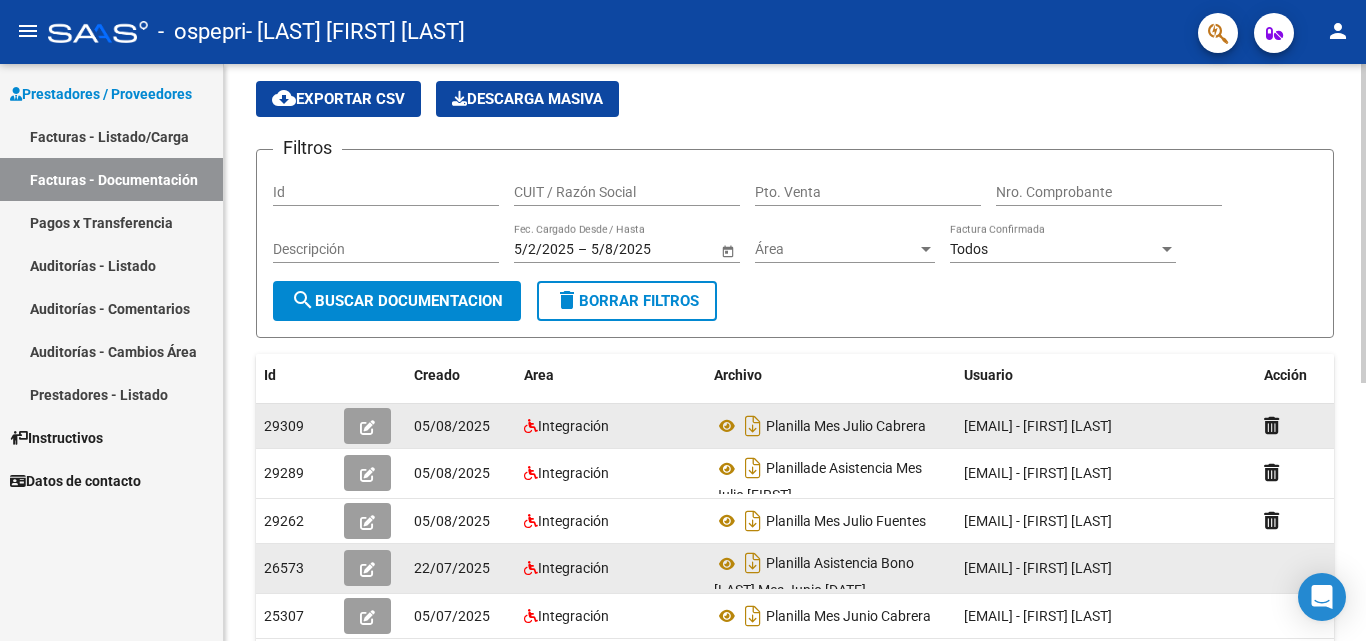 scroll, scrollTop: 0, scrollLeft: 0, axis: both 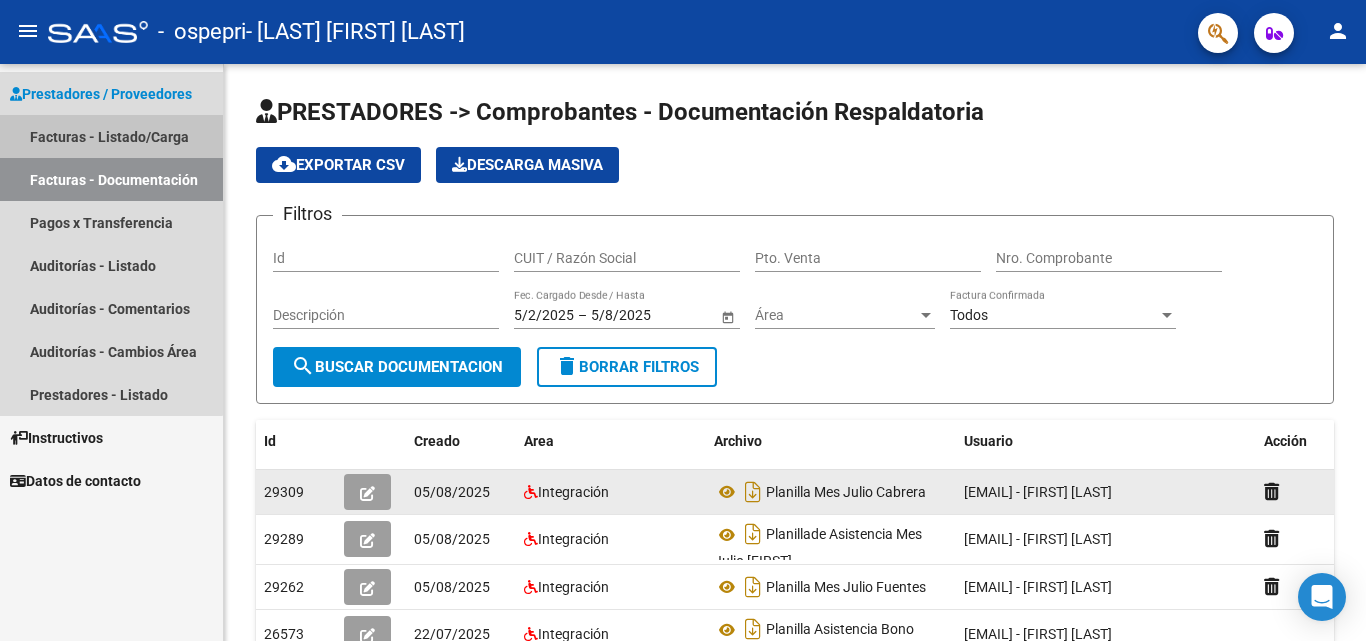 click on "Facturas - Listado/Carga" at bounding box center (111, 136) 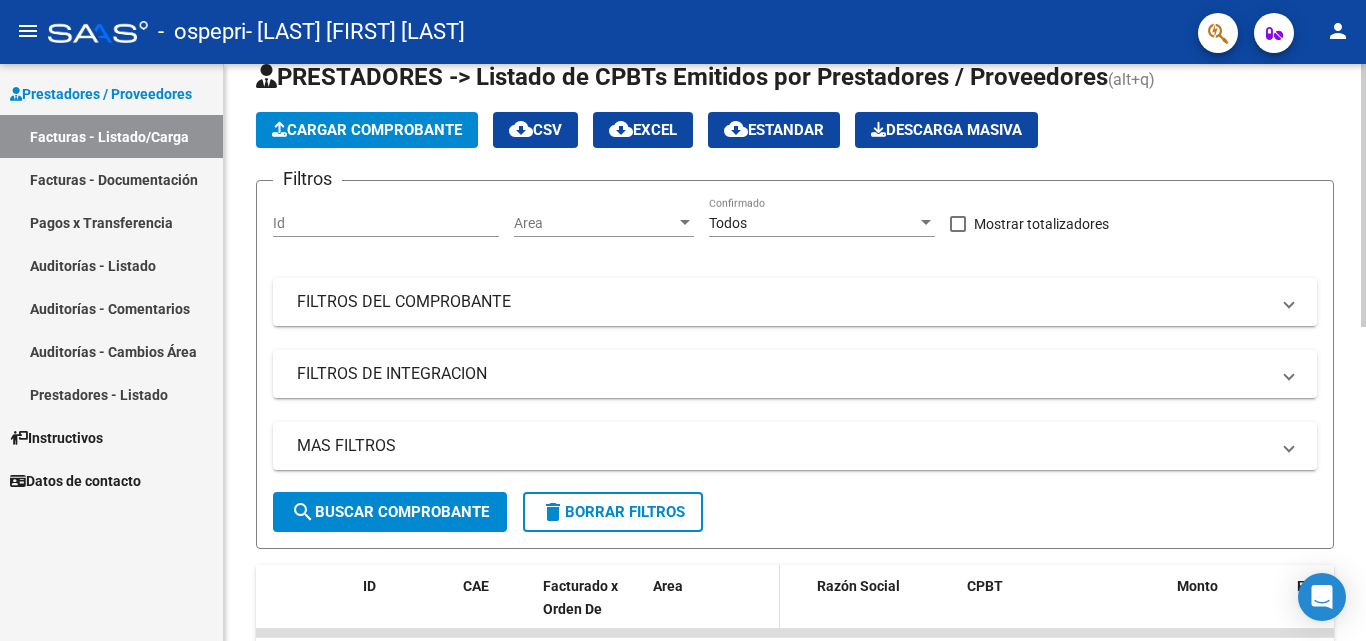 scroll, scrollTop: 0, scrollLeft: 0, axis: both 